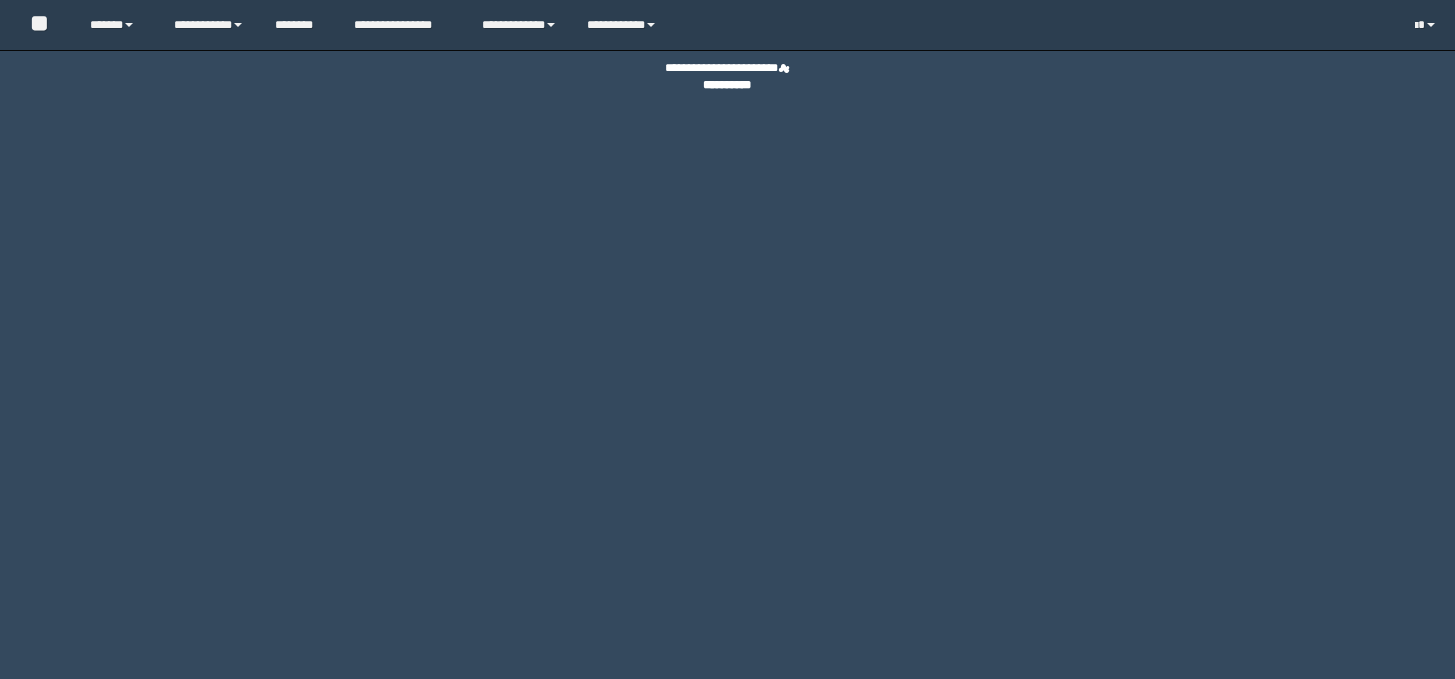 scroll, scrollTop: 0, scrollLeft: 0, axis: both 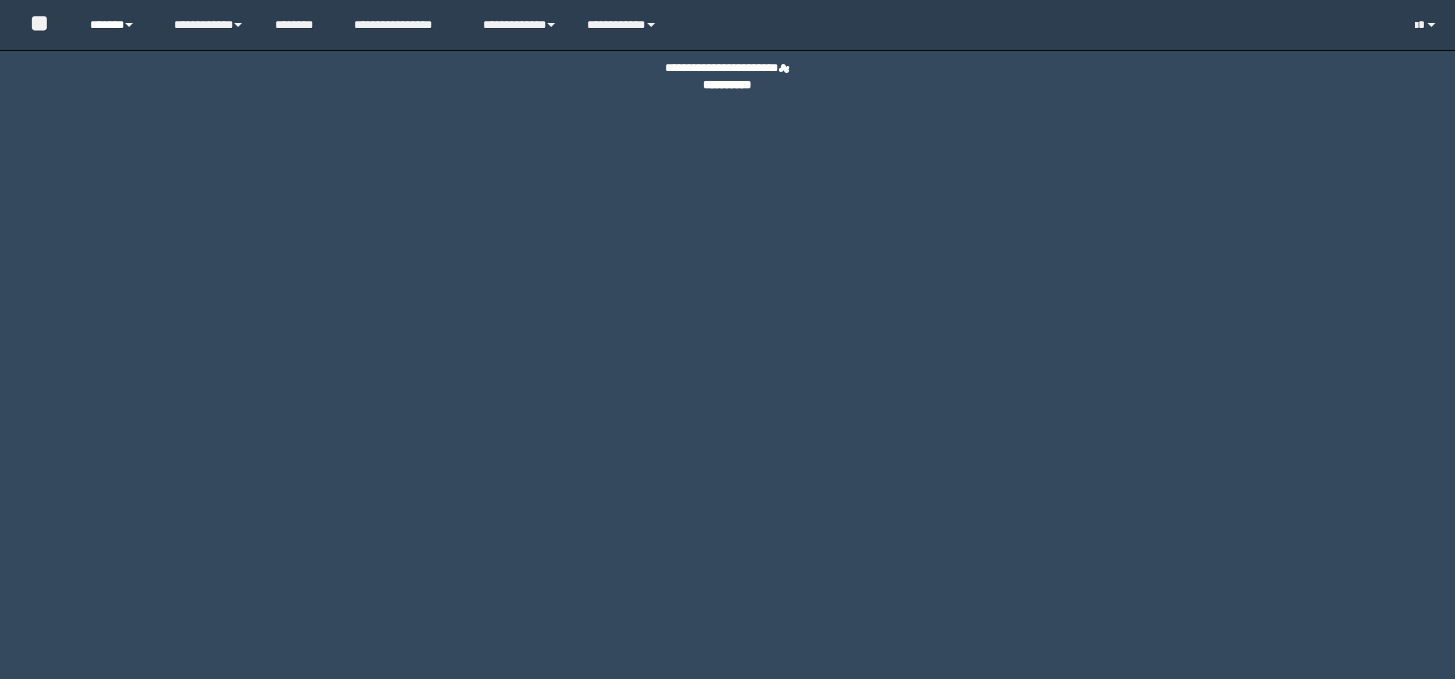 click on "******" at bounding box center (117, 25) 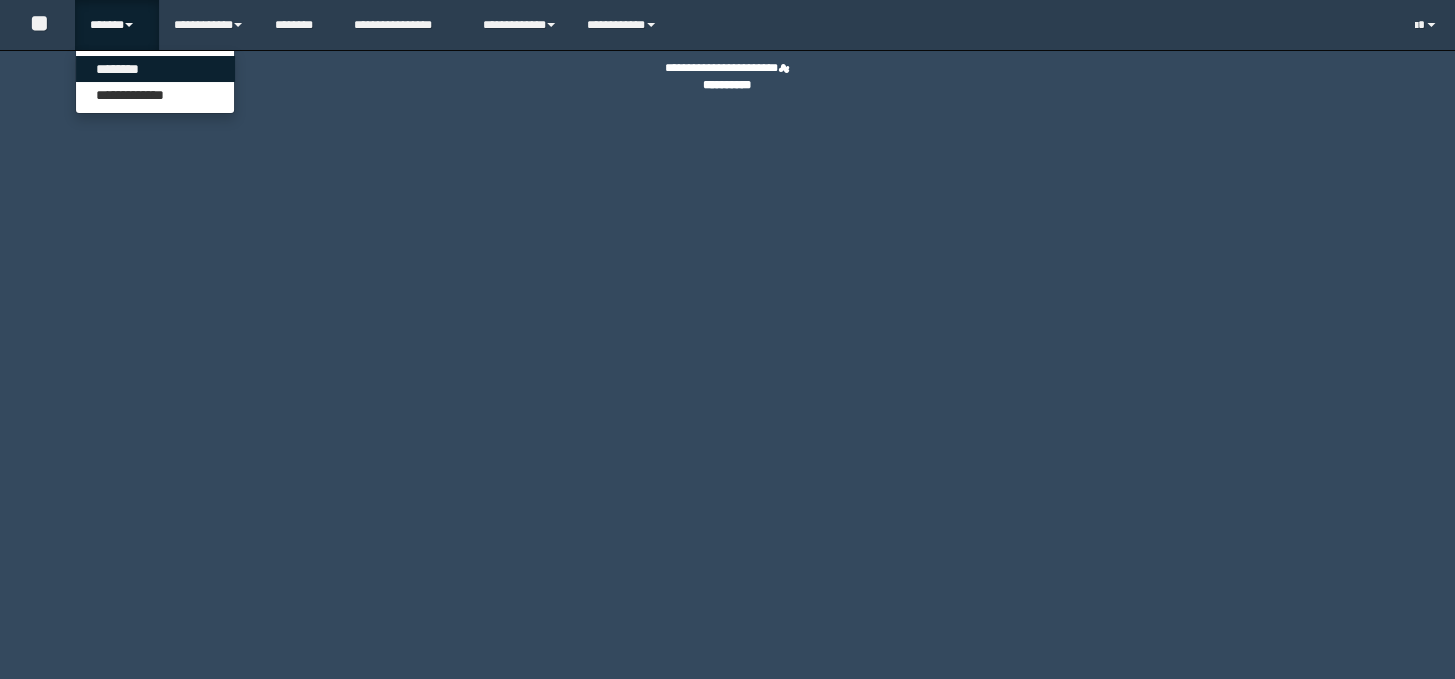 scroll, scrollTop: 0, scrollLeft: 0, axis: both 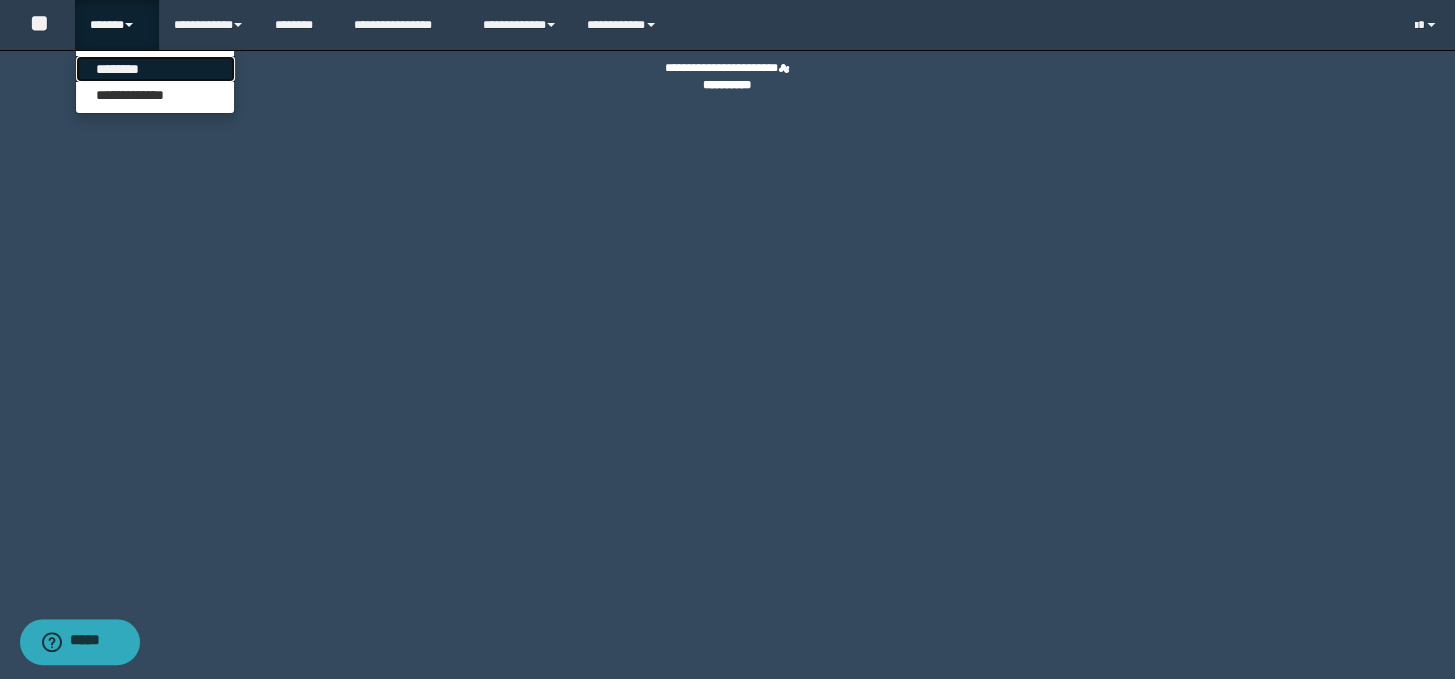 click on "********" at bounding box center [155, 69] 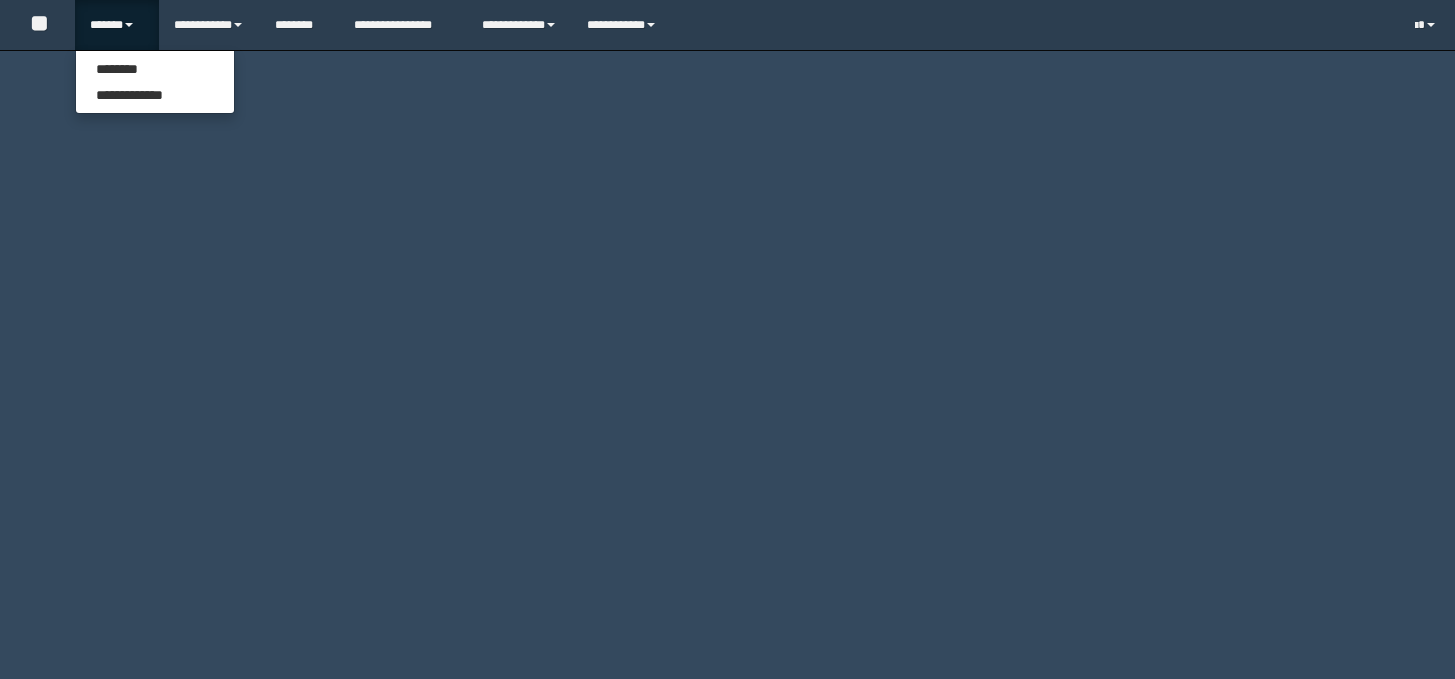 scroll, scrollTop: 0, scrollLeft: 0, axis: both 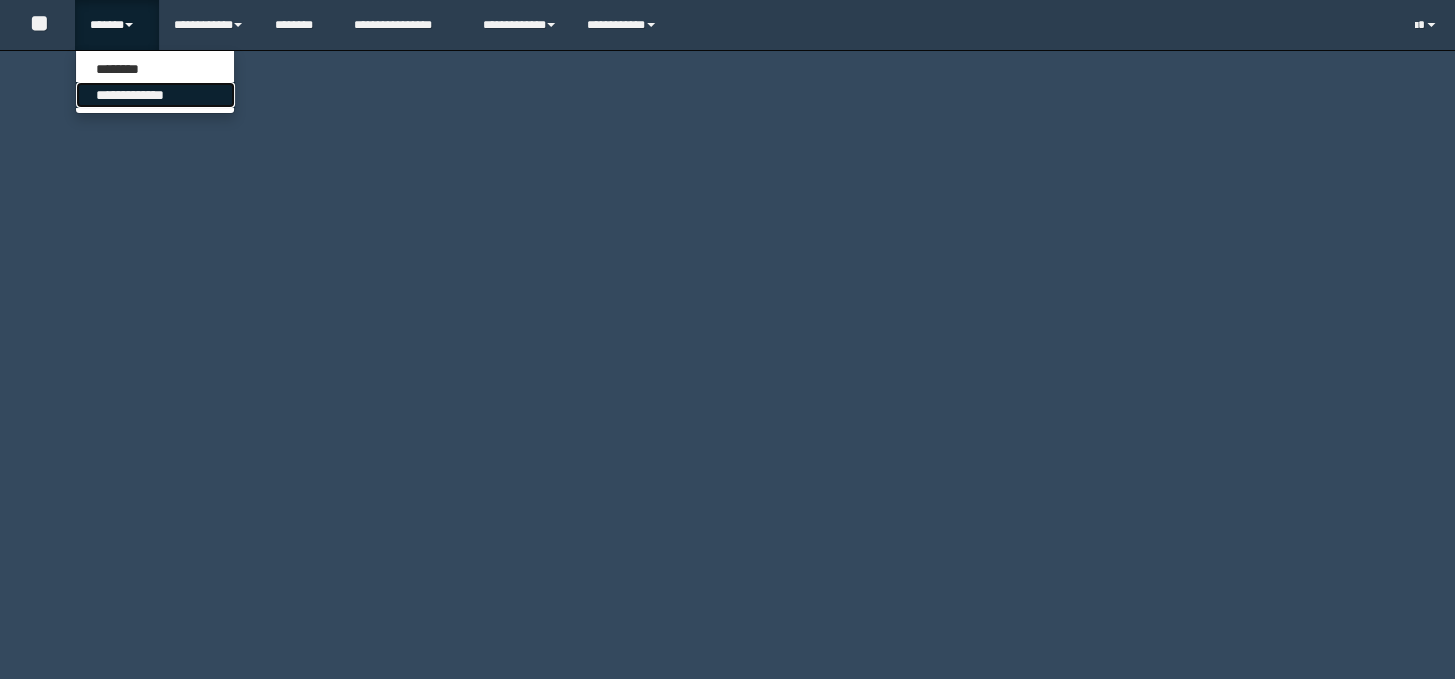 click on "**********" at bounding box center [155, 95] 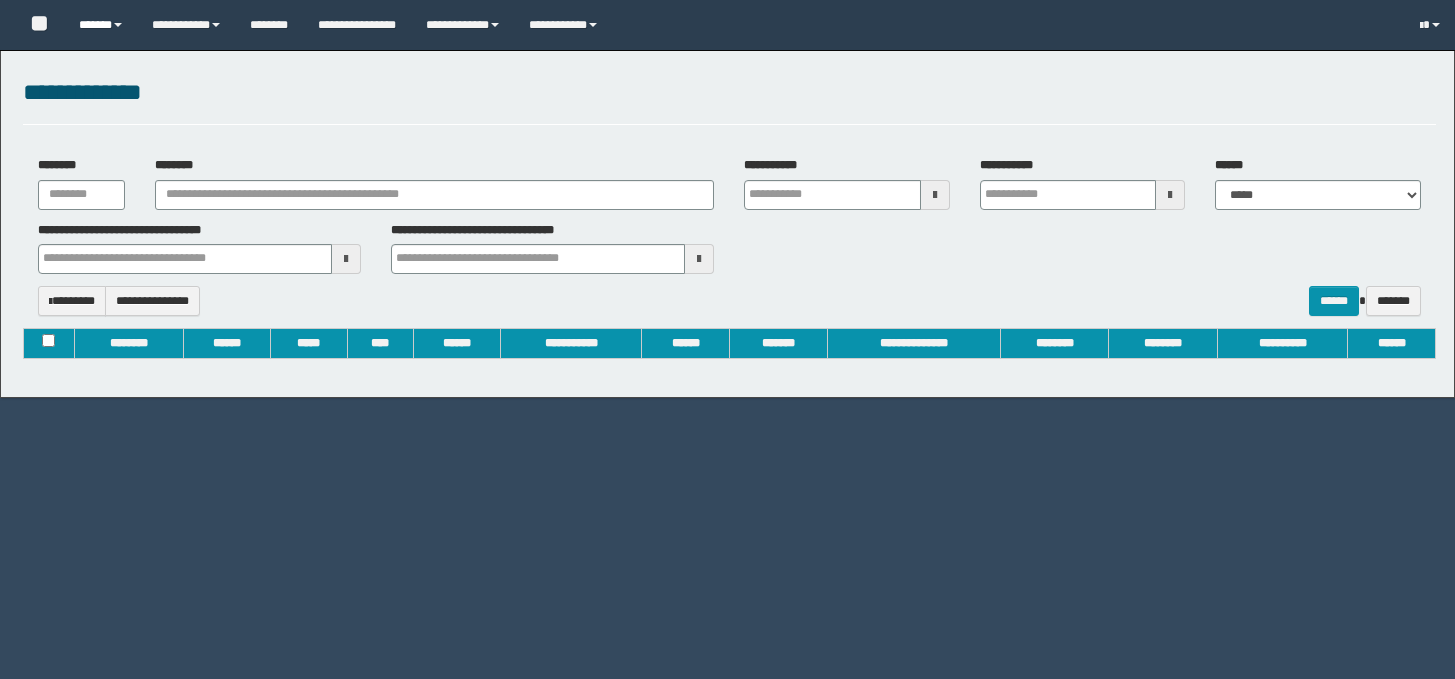 click on "******" at bounding box center [100, 25] 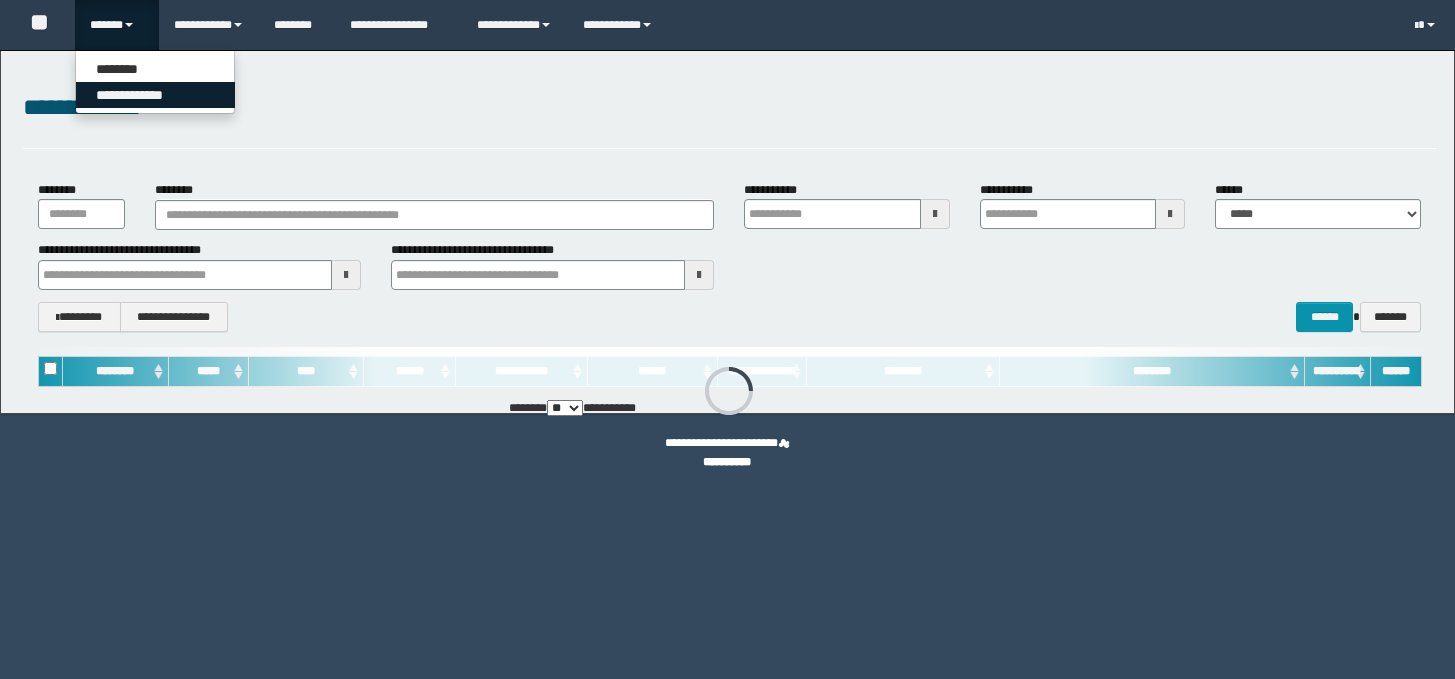 type on "**********" 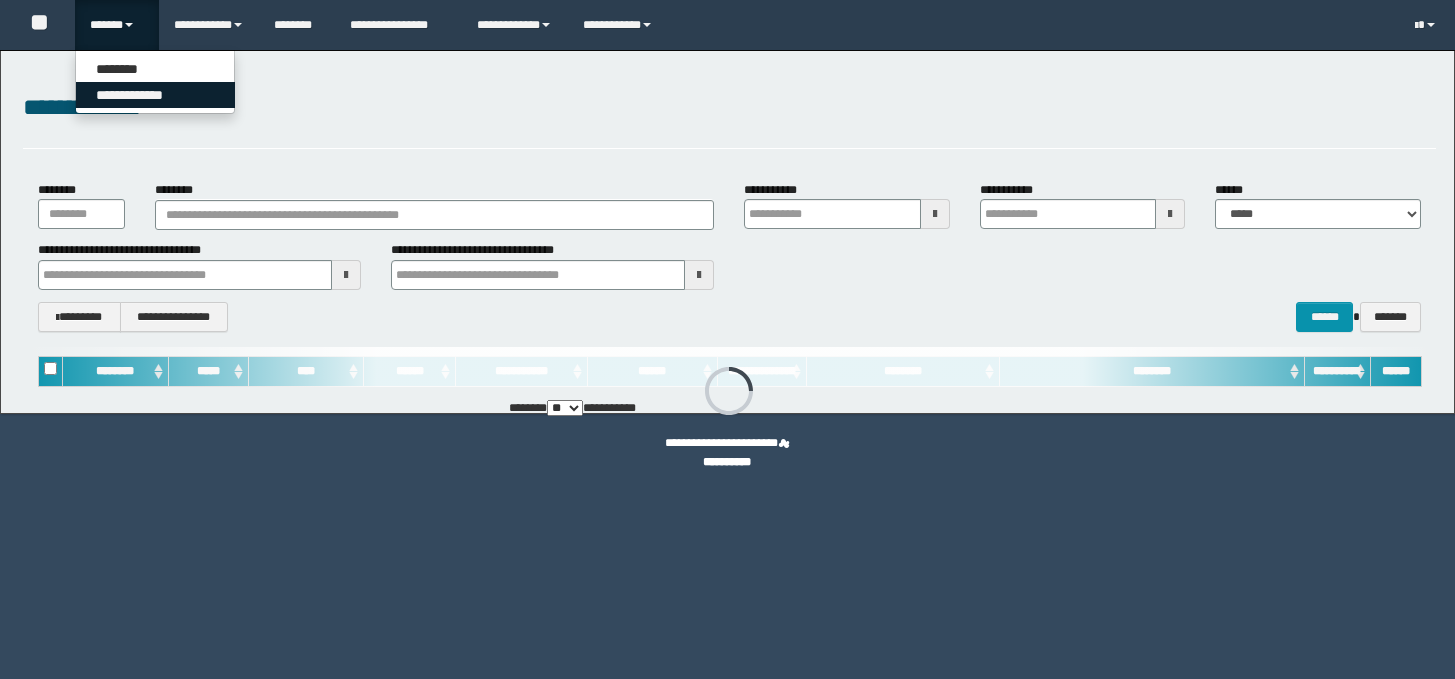 type on "**********" 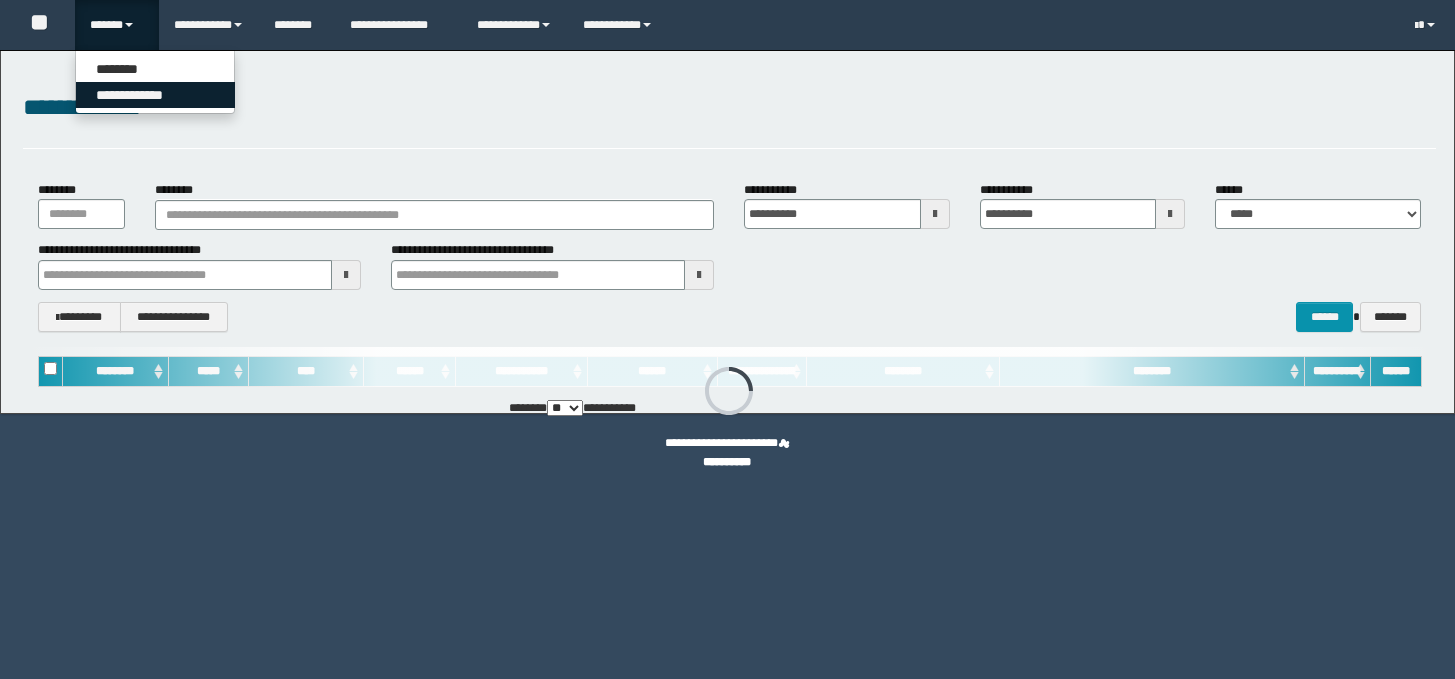 scroll, scrollTop: 0, scrollLeft: 0, axis: both 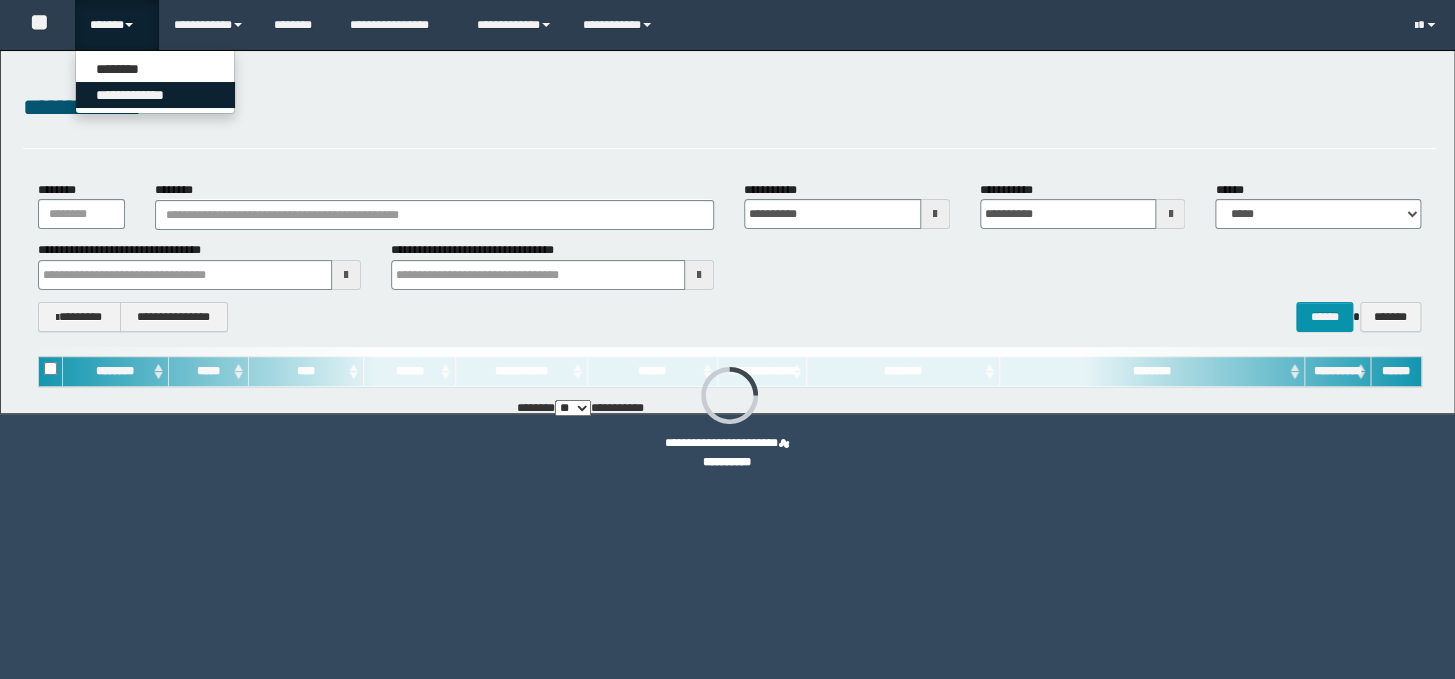 click on "**********" at bounding box center (155, 95) 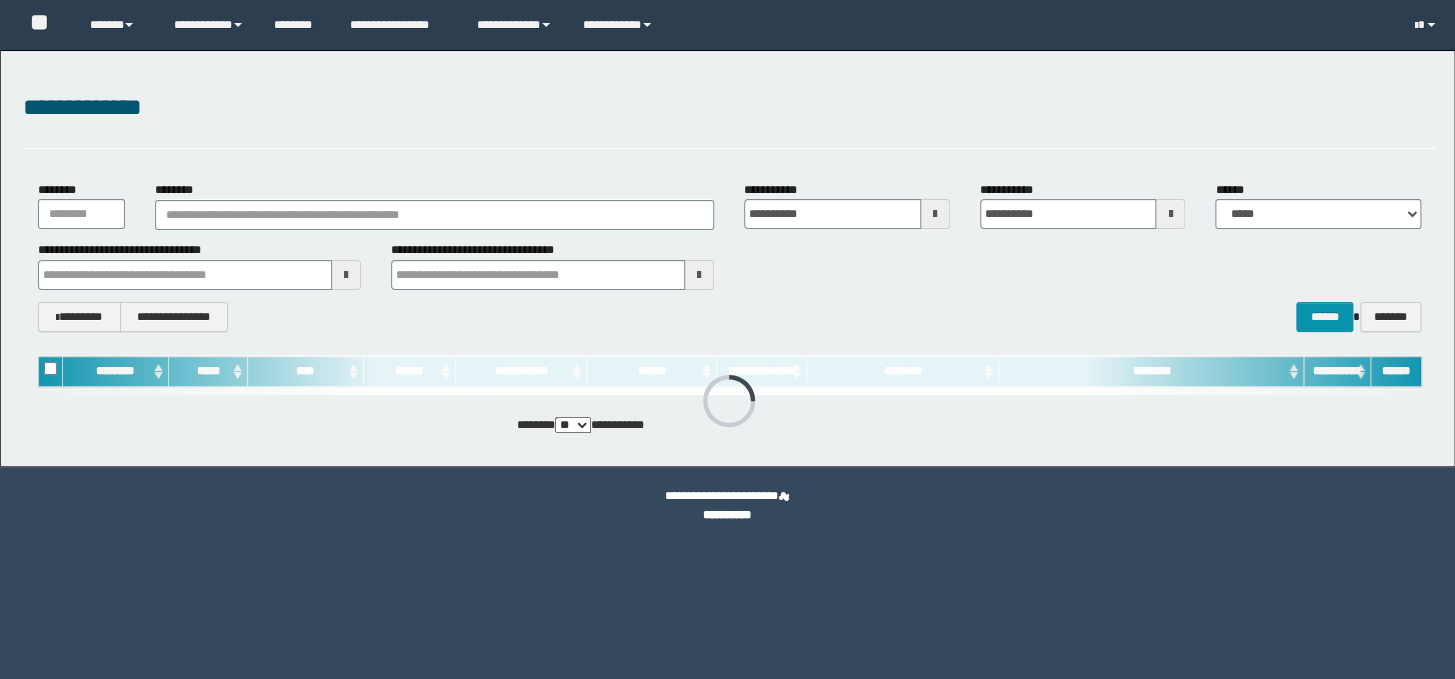 scroll, scrollTop: 0, scrollLeft: 0, axis: both 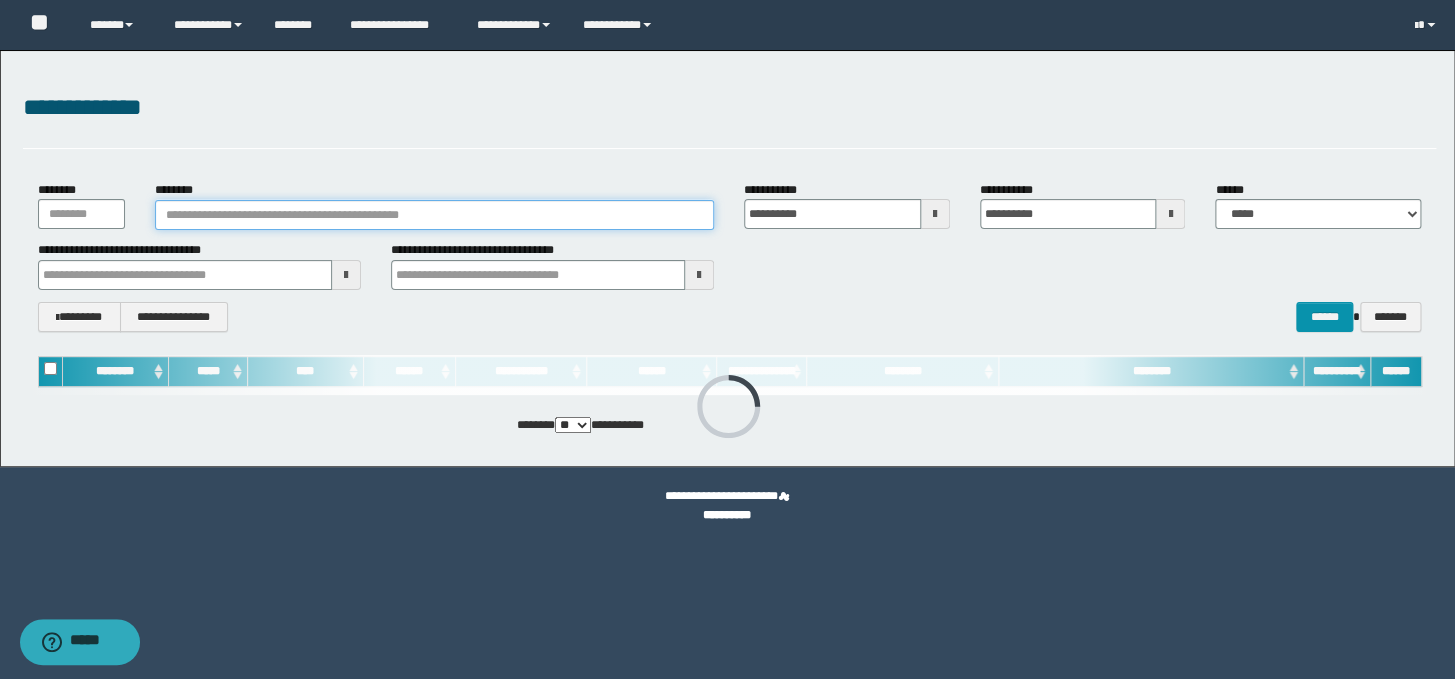 click on "********" at bounding box center (434, 215) 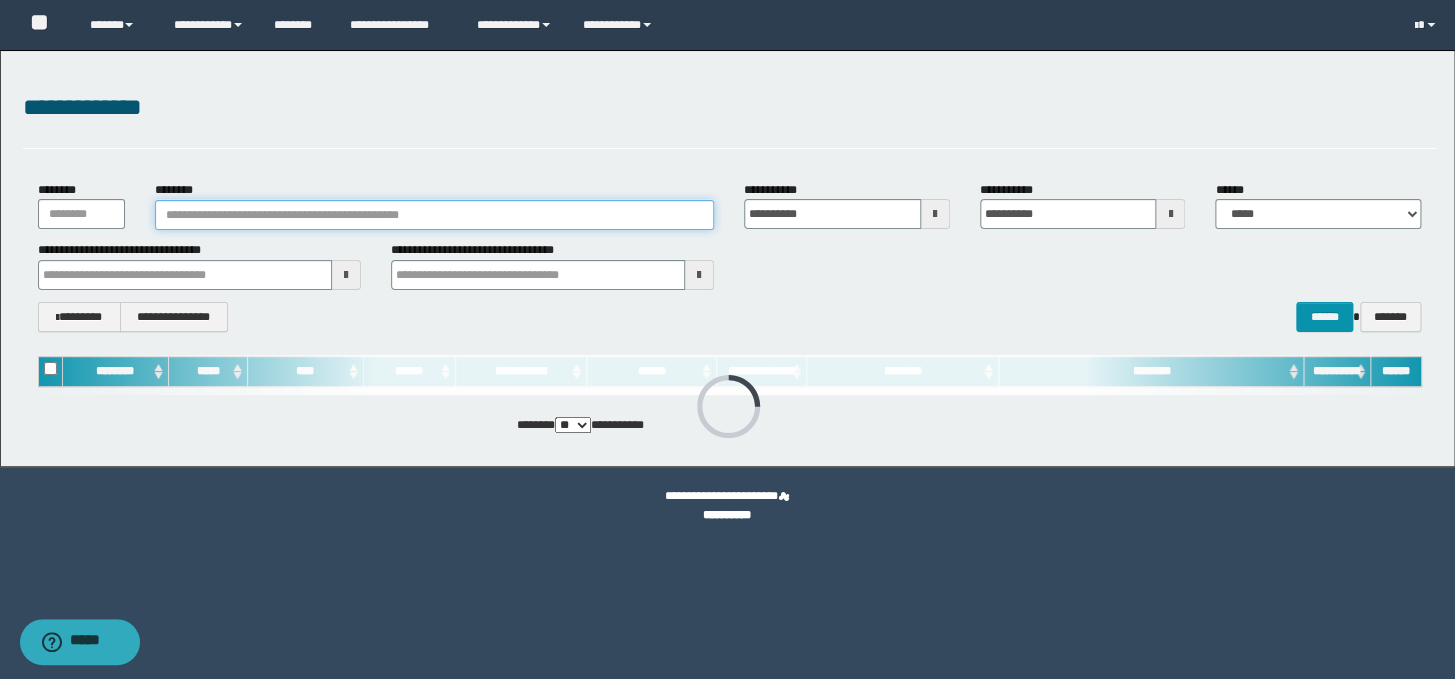 type on "**********" 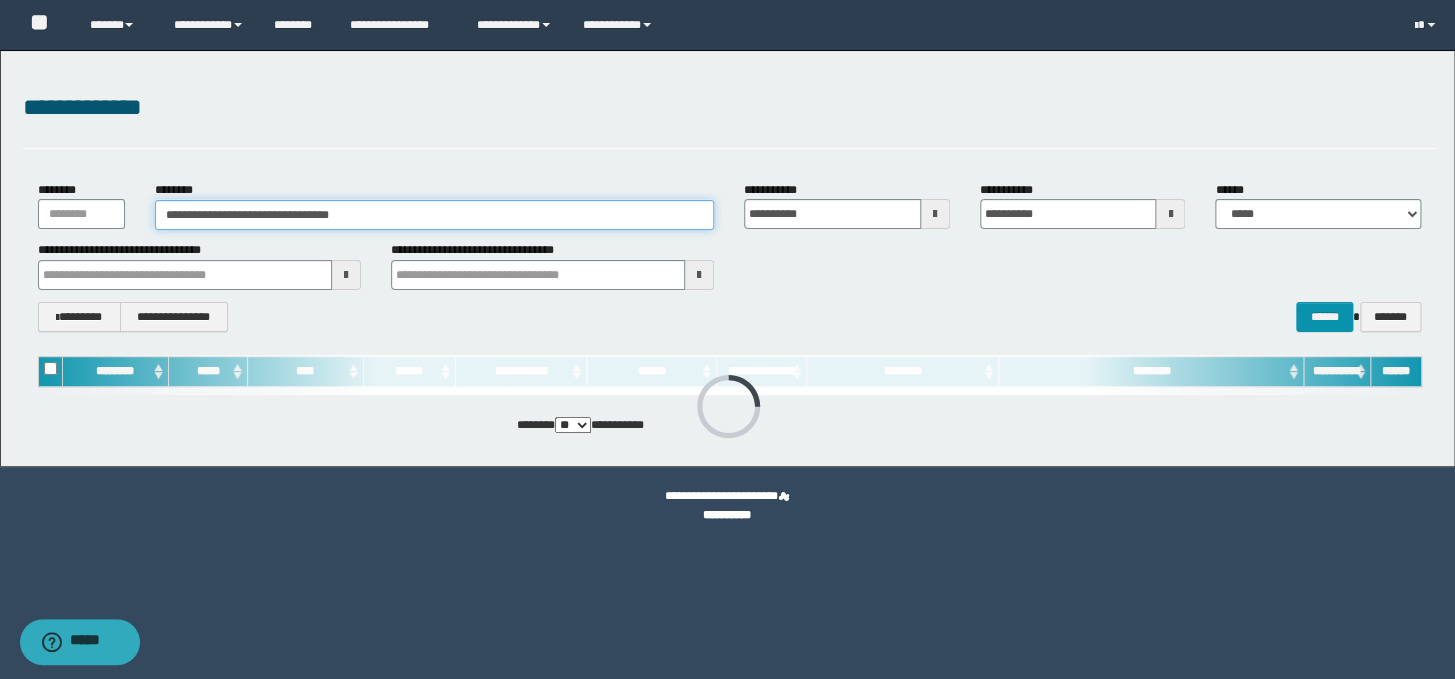 type on "**********" 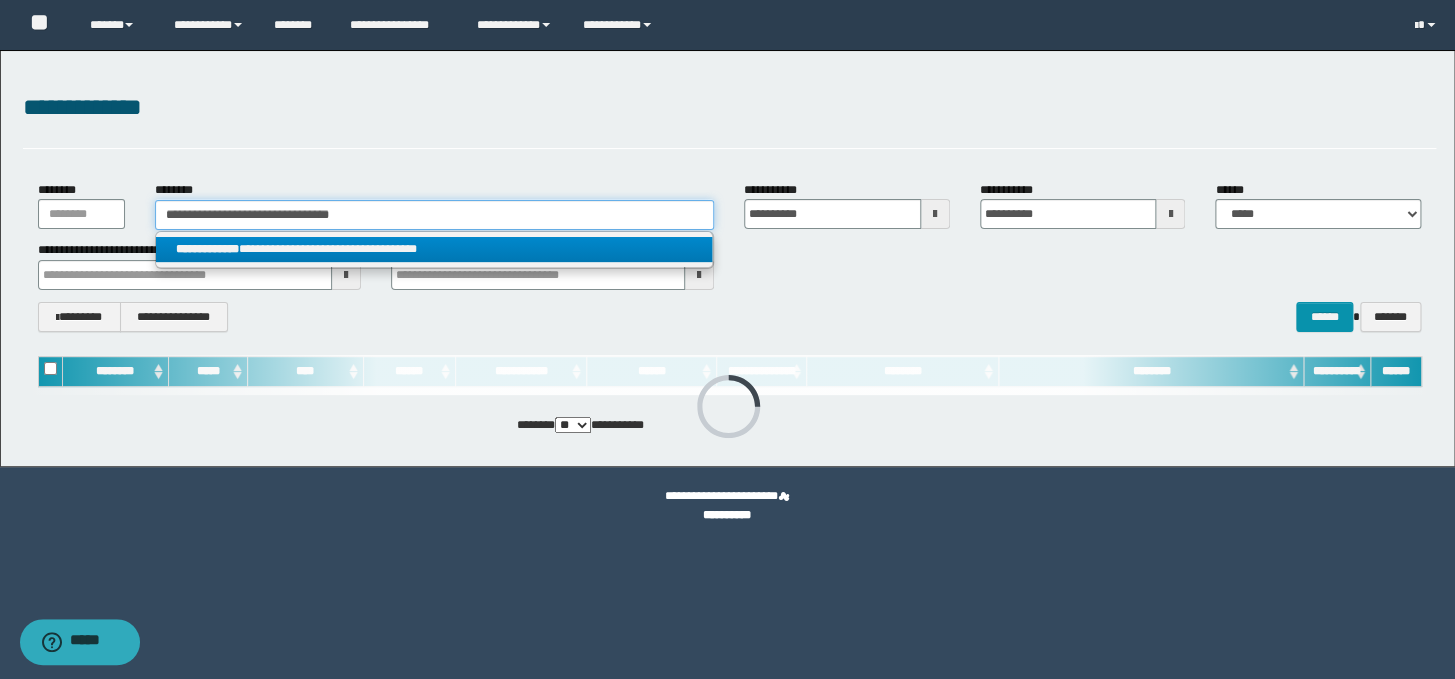 type on "**********" 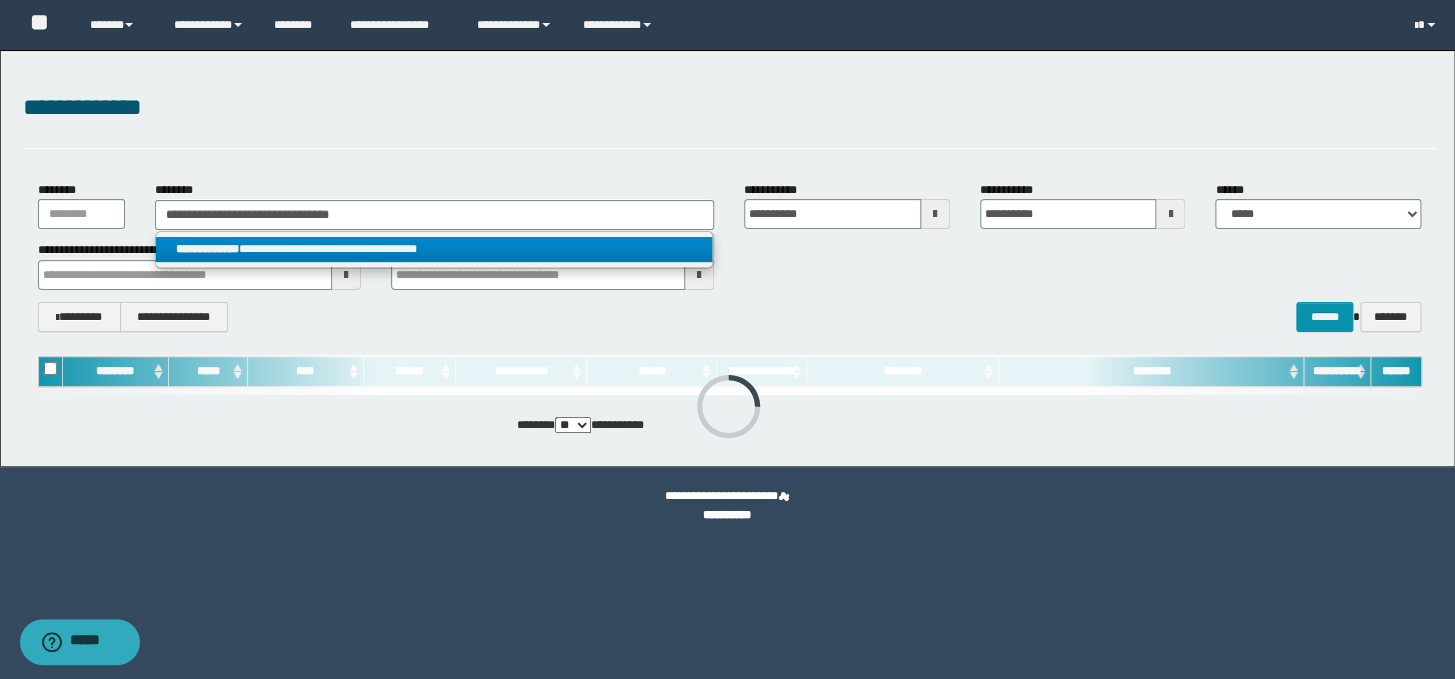 click on "**********" at bounding box center (434, 249) 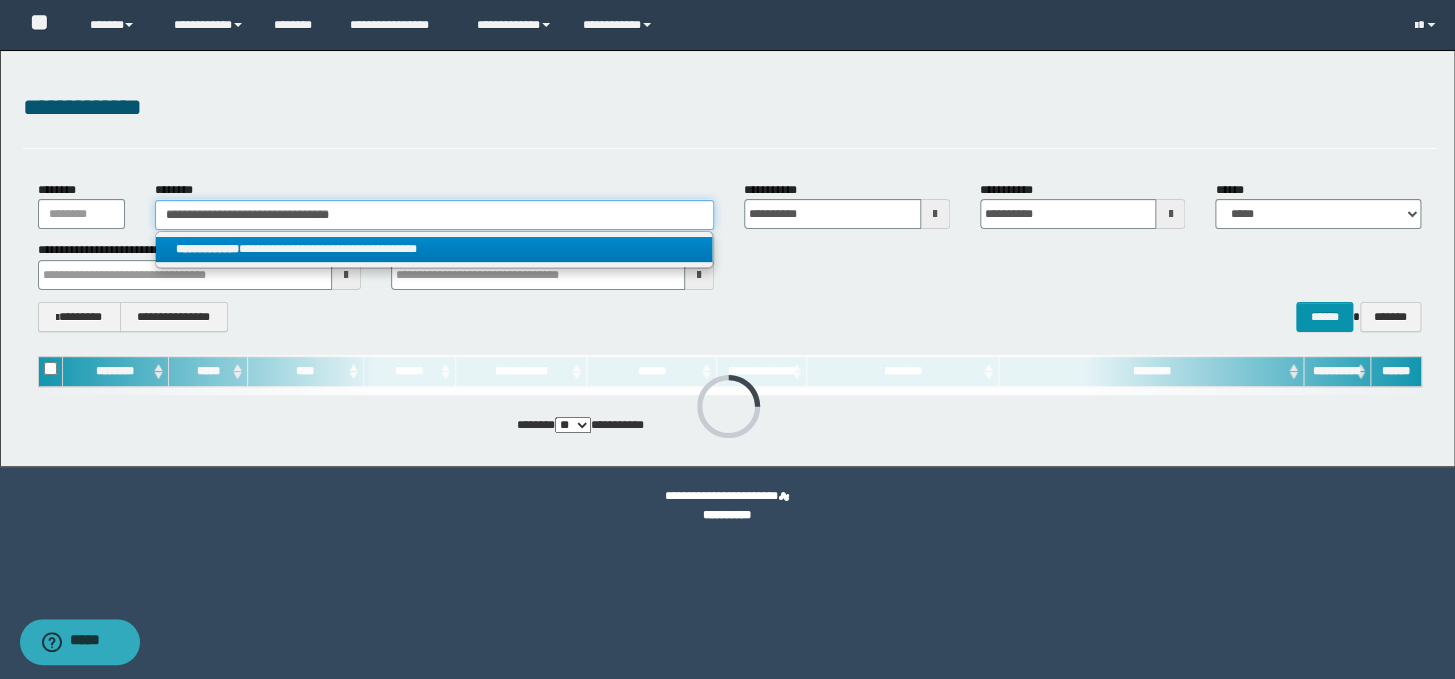 type 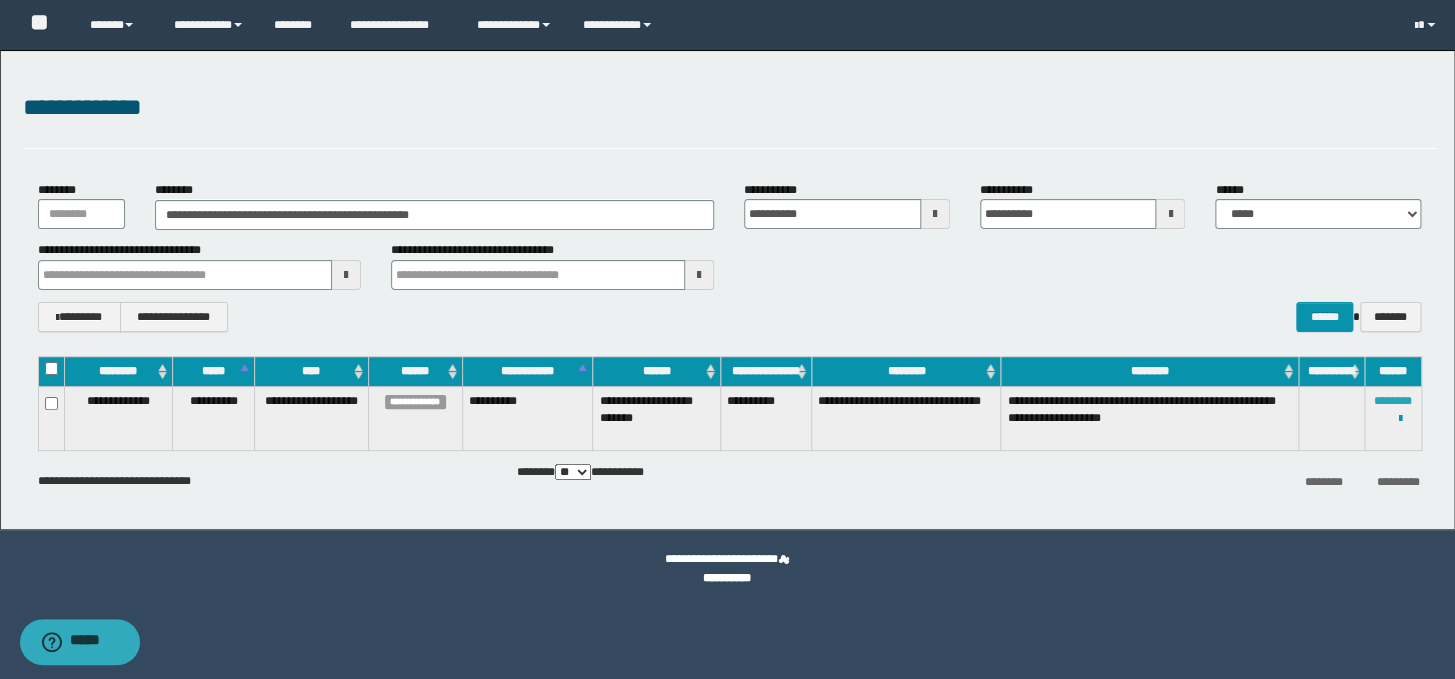 click on "********" at bounding box center (1393, 401) 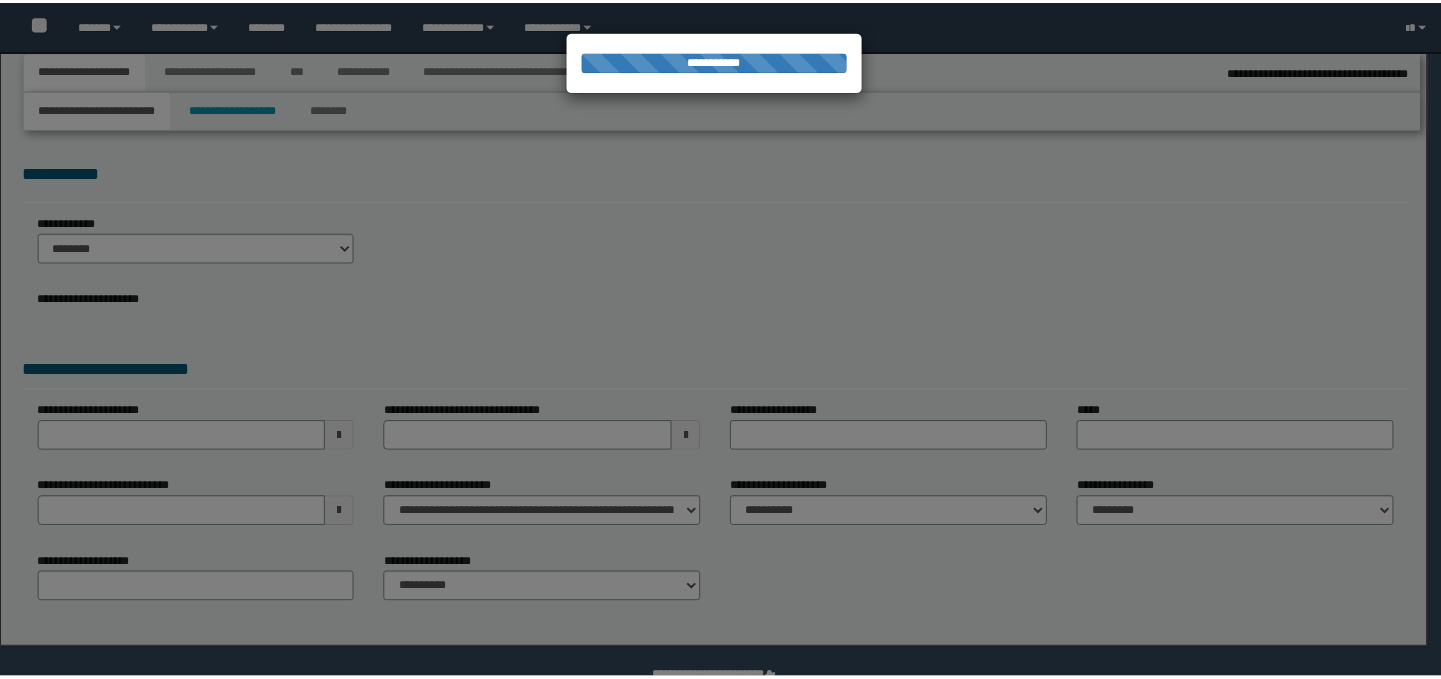 scroll, scrollTop: 0, scrollLeft: 0, axis: both 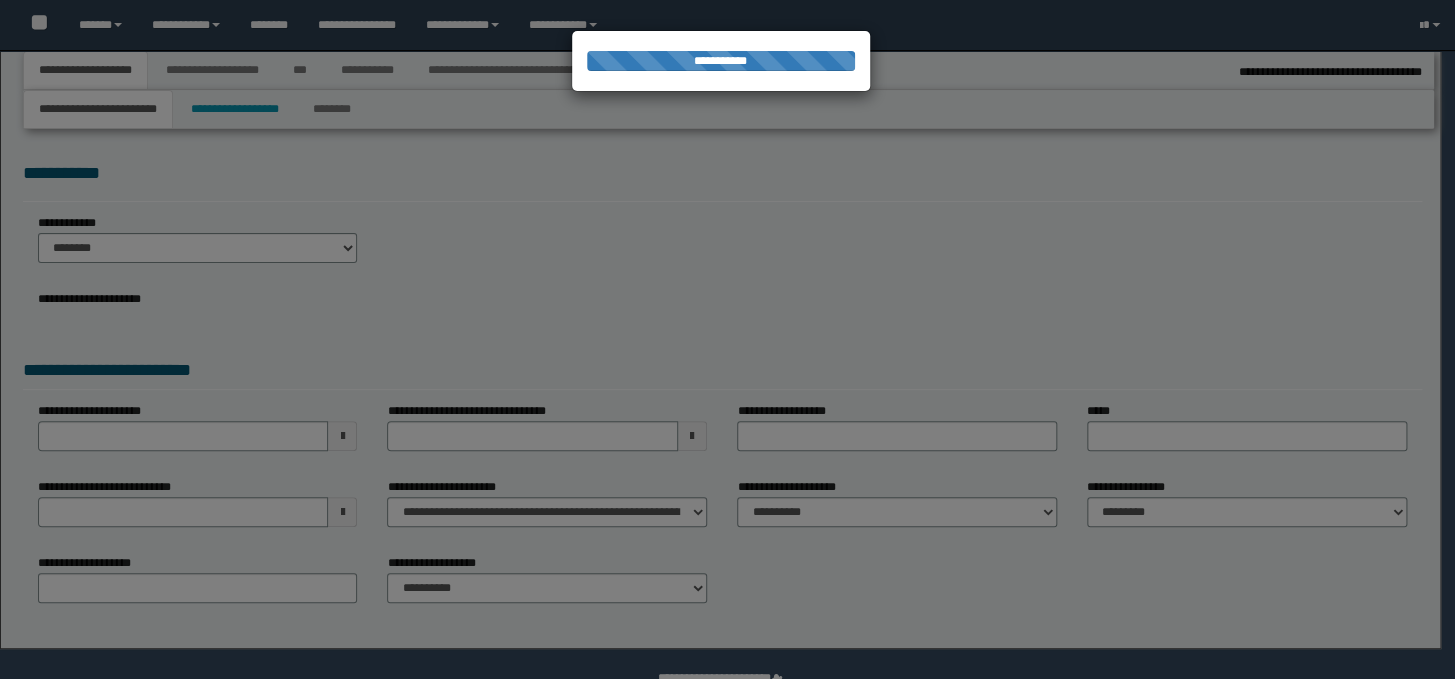 select on "*" 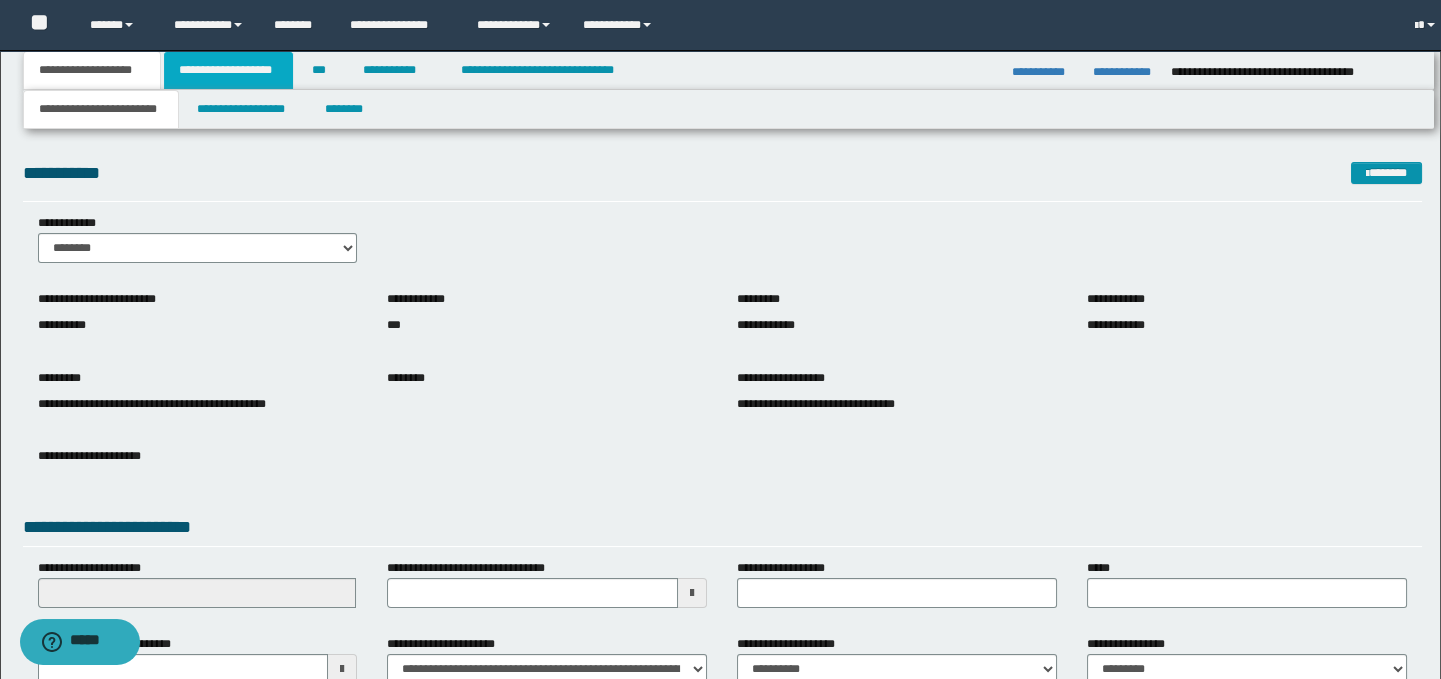 scroll, scrollTop: 0, scrollLeft: 0, axis: both 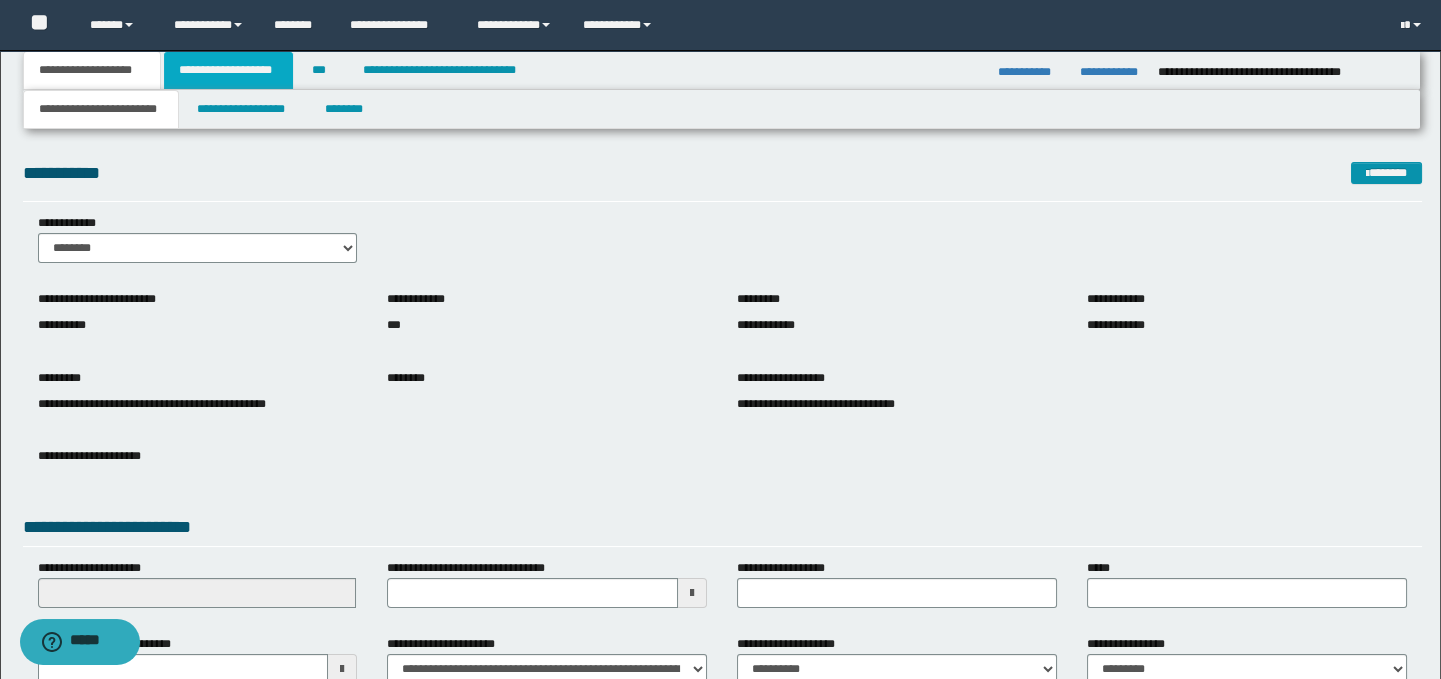 click on "**********" at bounding box center [228, 70] 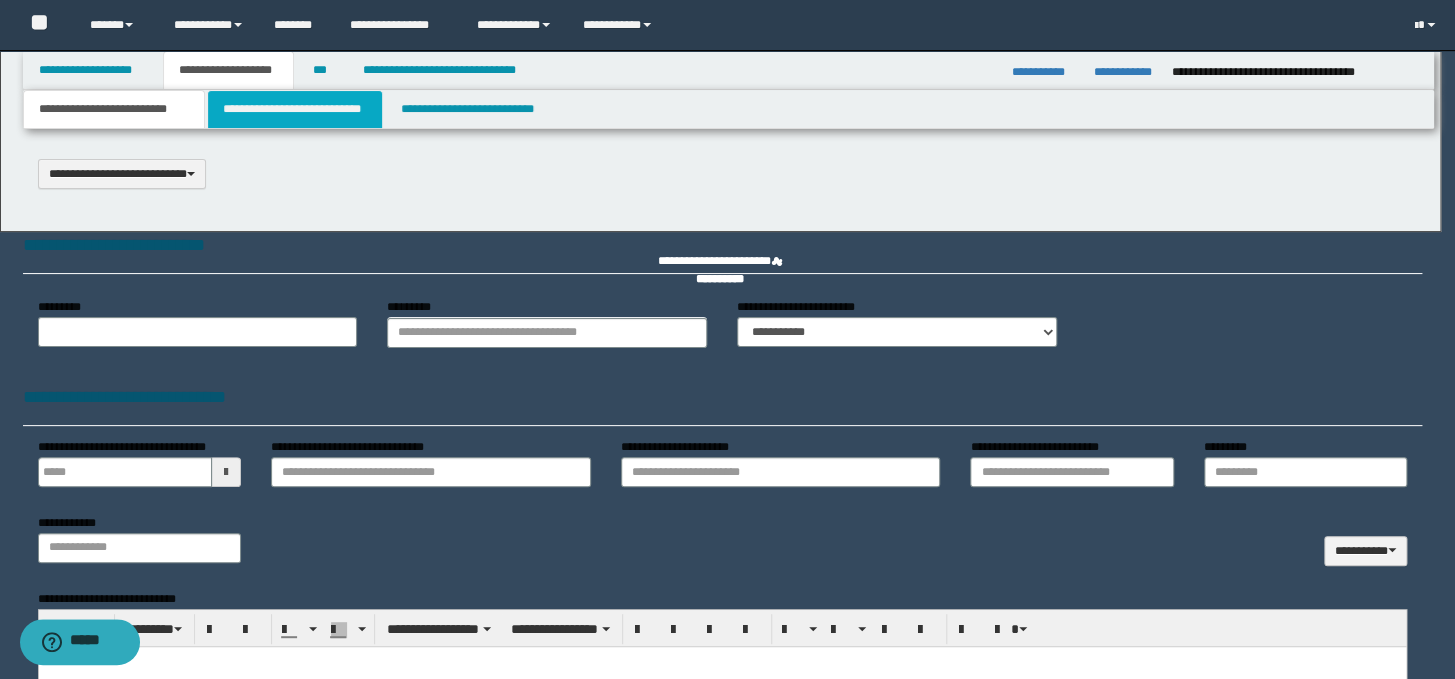 type 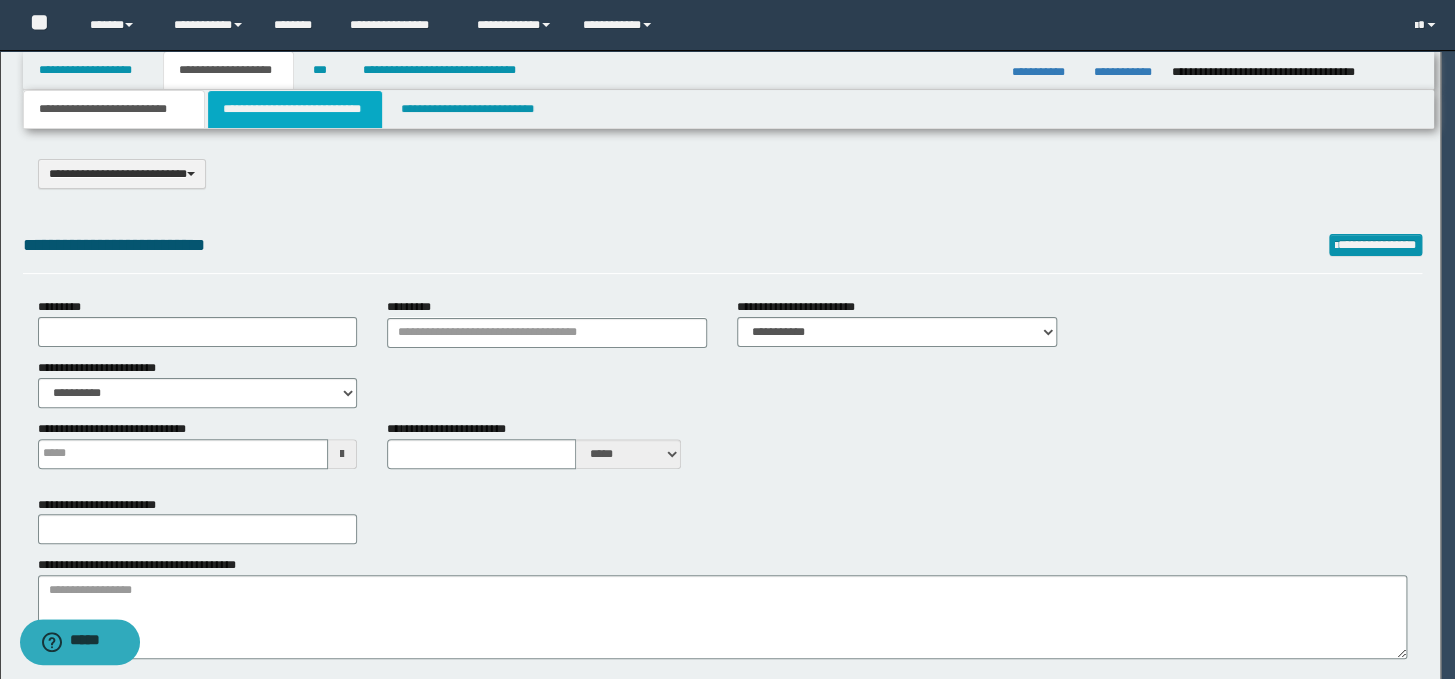 select on "*" 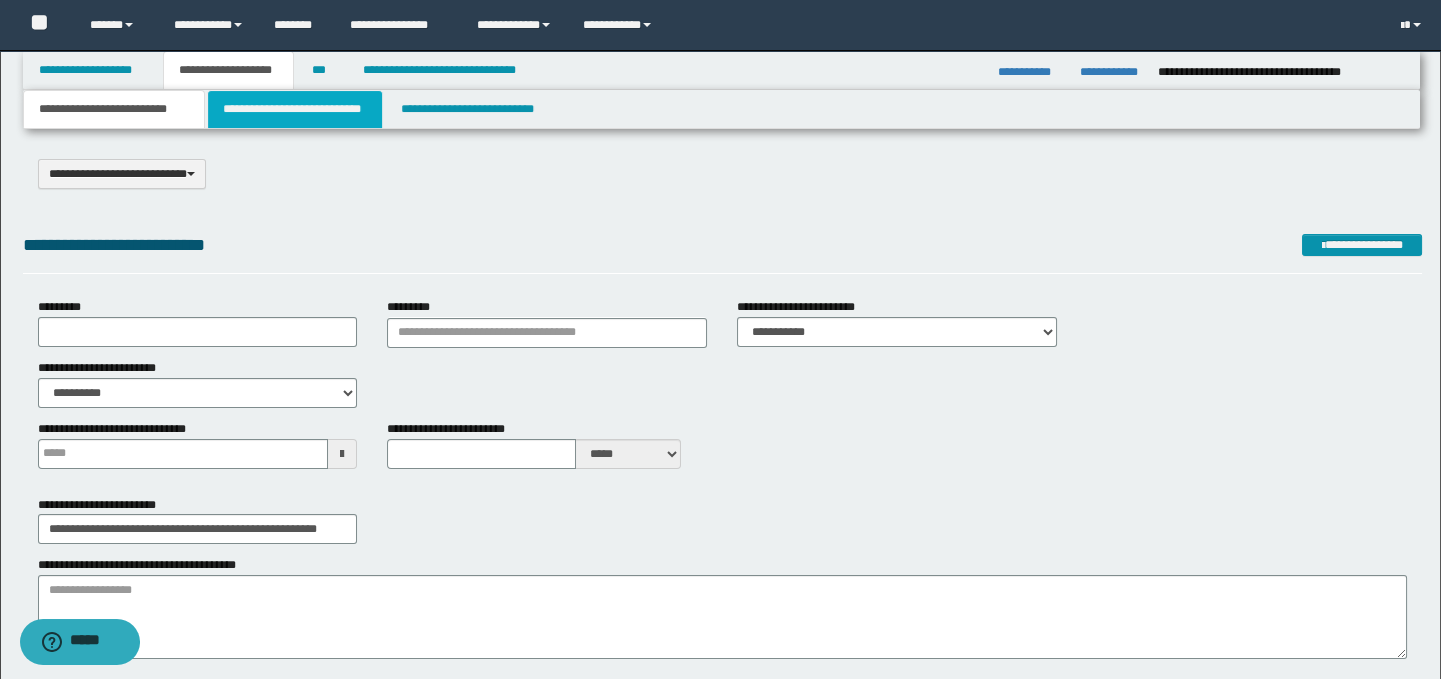 scroll, scrollTop: 0, scrollLeft: 0, axis: both 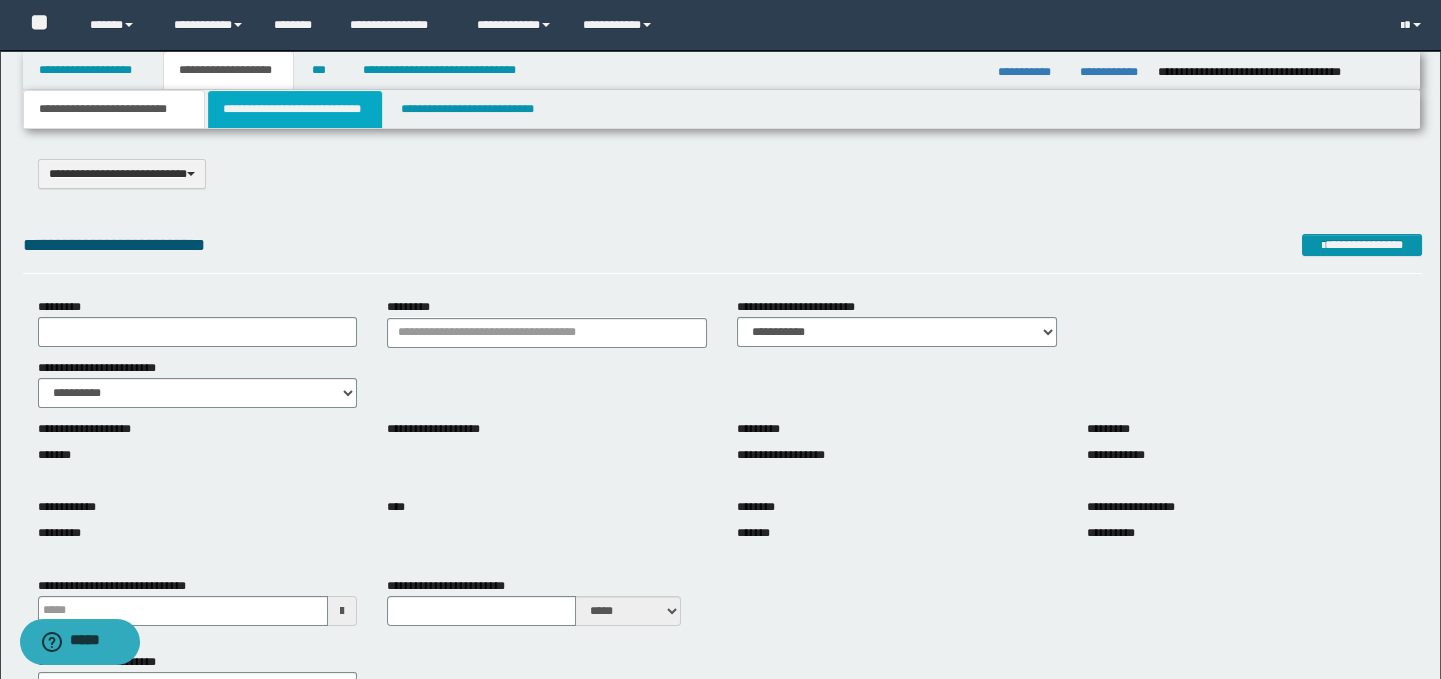 click on "**********" at bounding box center [294, 109] 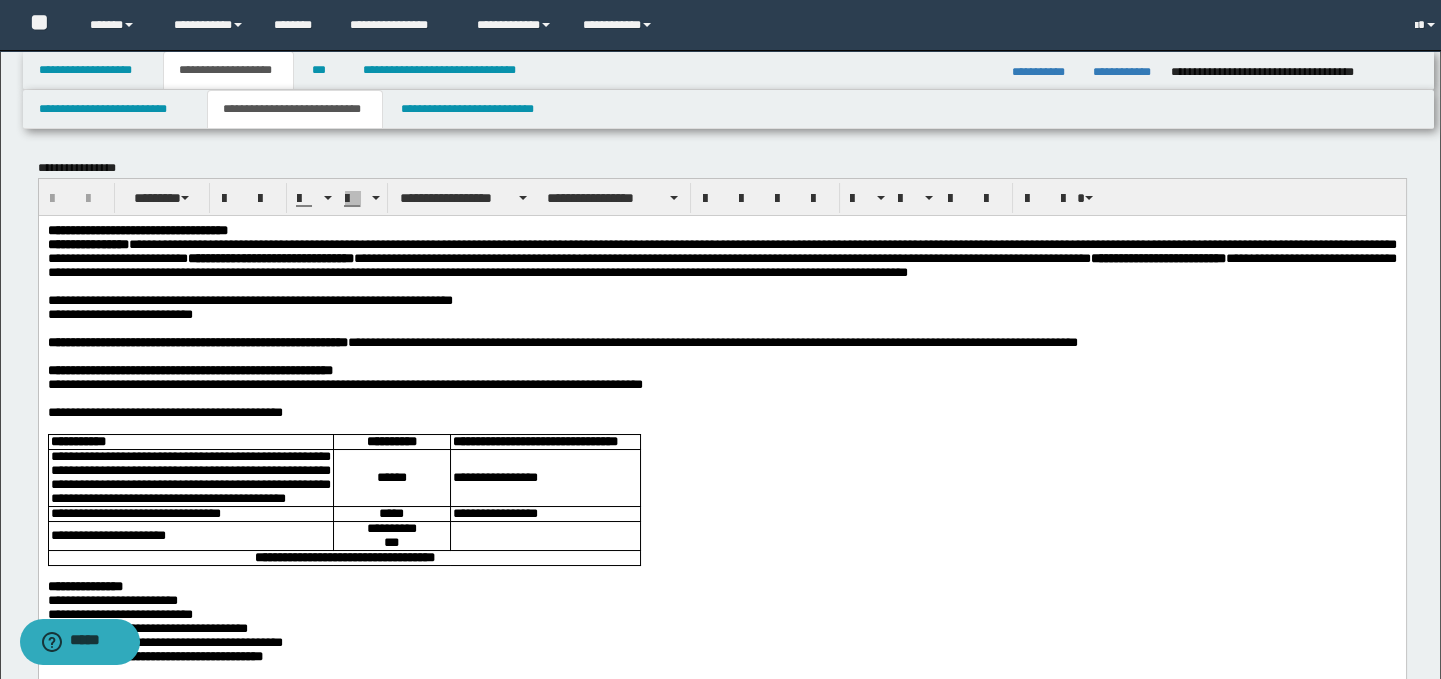 scroll, scrollTop: 0, scrollLeft: 0, axis: both 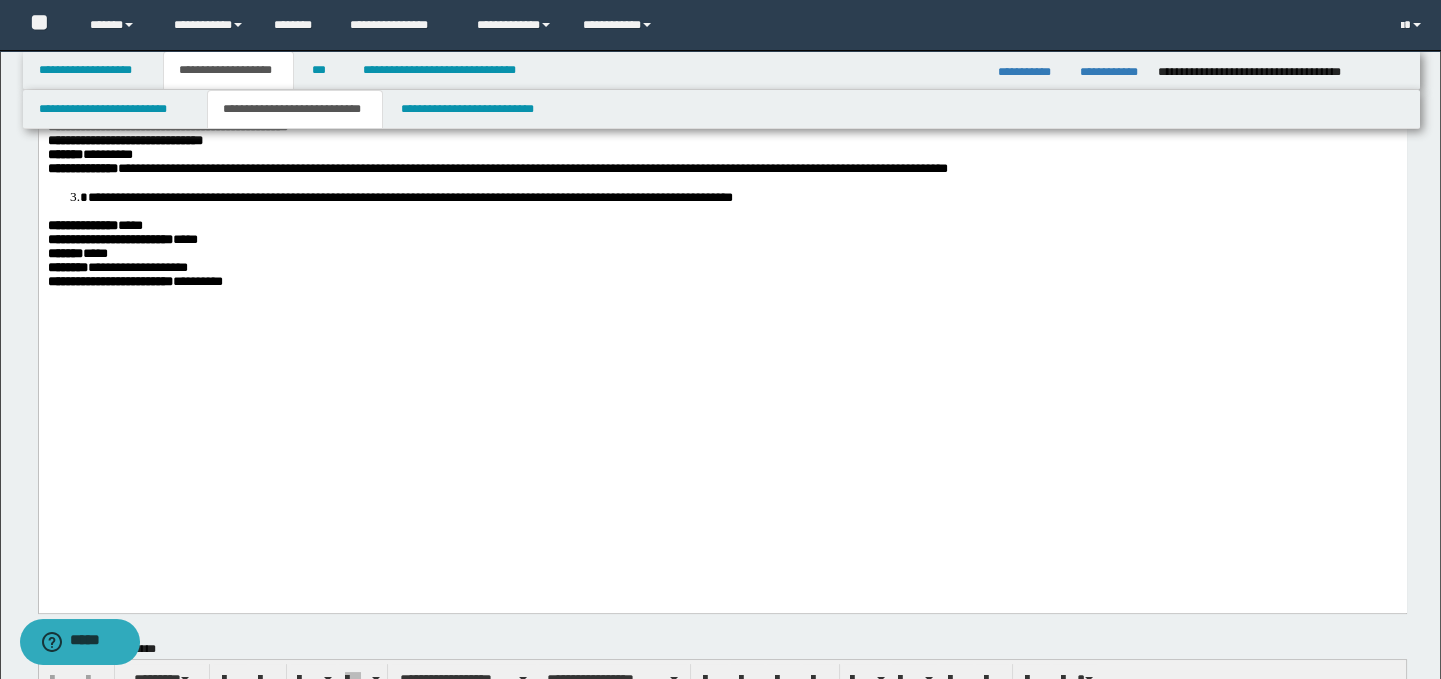 drag, startPoint x: 315, startPoint y: 274, endPoint x: 61, endPoint y: 246, distance: 255.53865 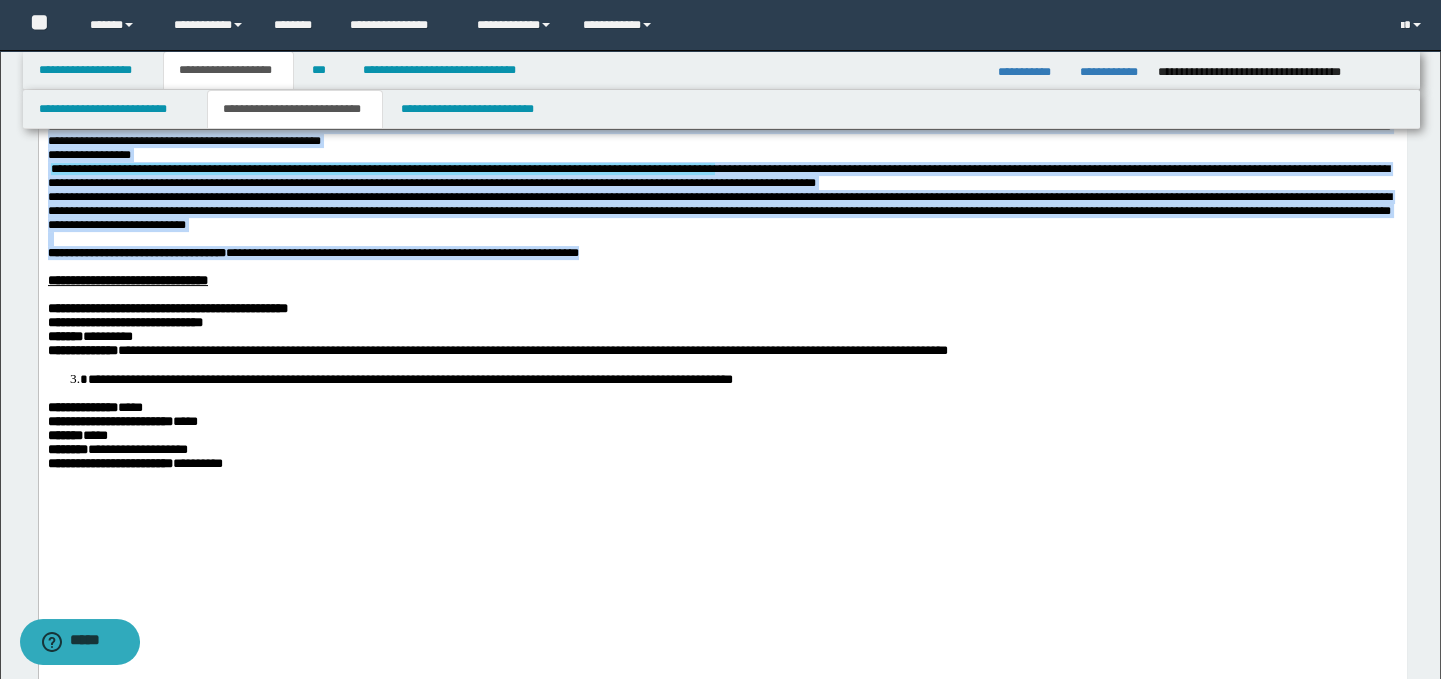 drag, startPoint x: 580, startPoint y: 476, endPoint x: 16, endPoint y: 235, distance: 613.3327 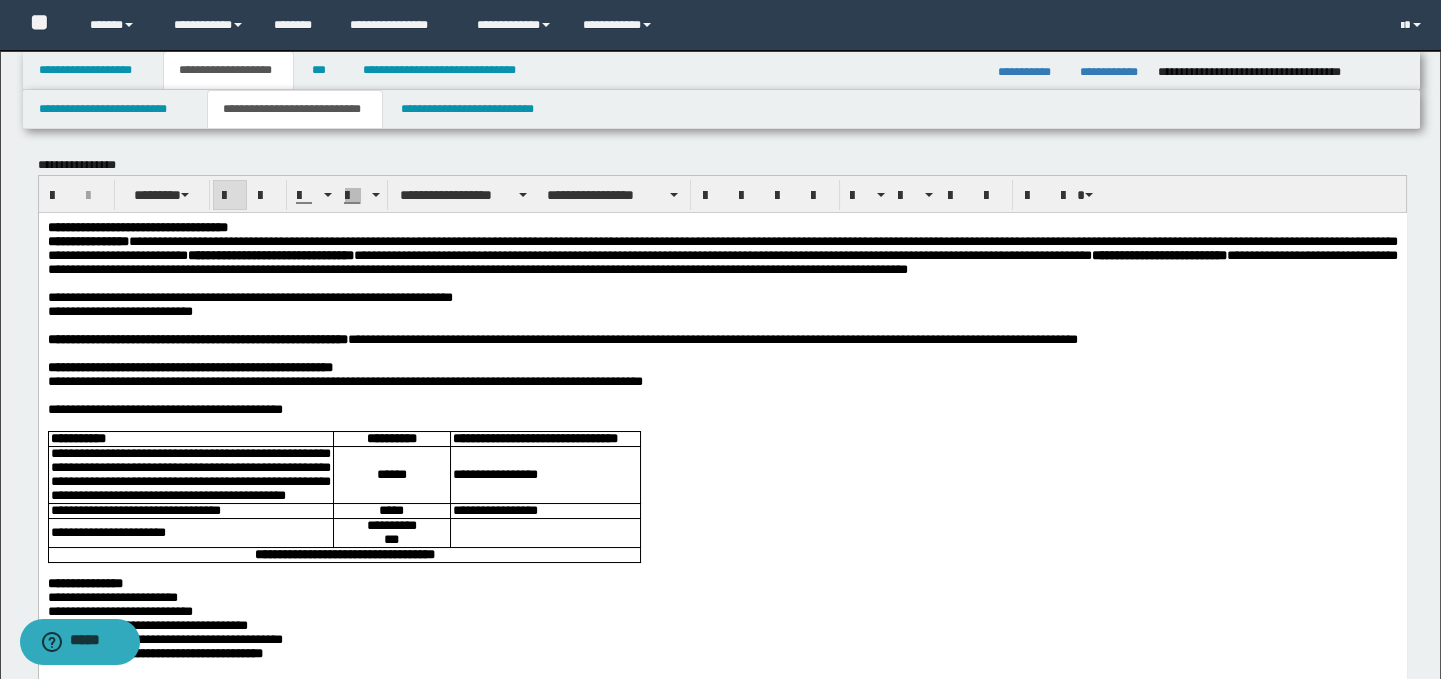 scroll, scrollTop: 0, scrollLeft: 0, axis: both 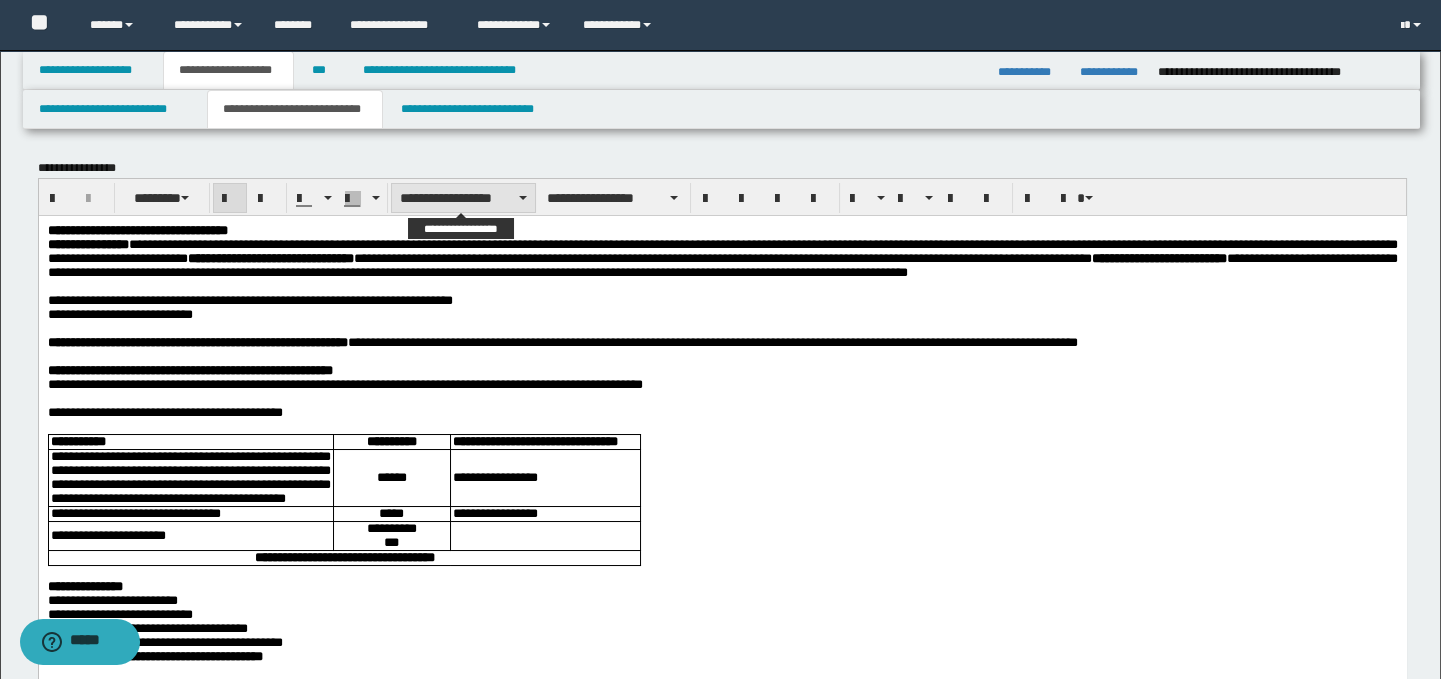 click on "**********" at bounding box center [463, 198] 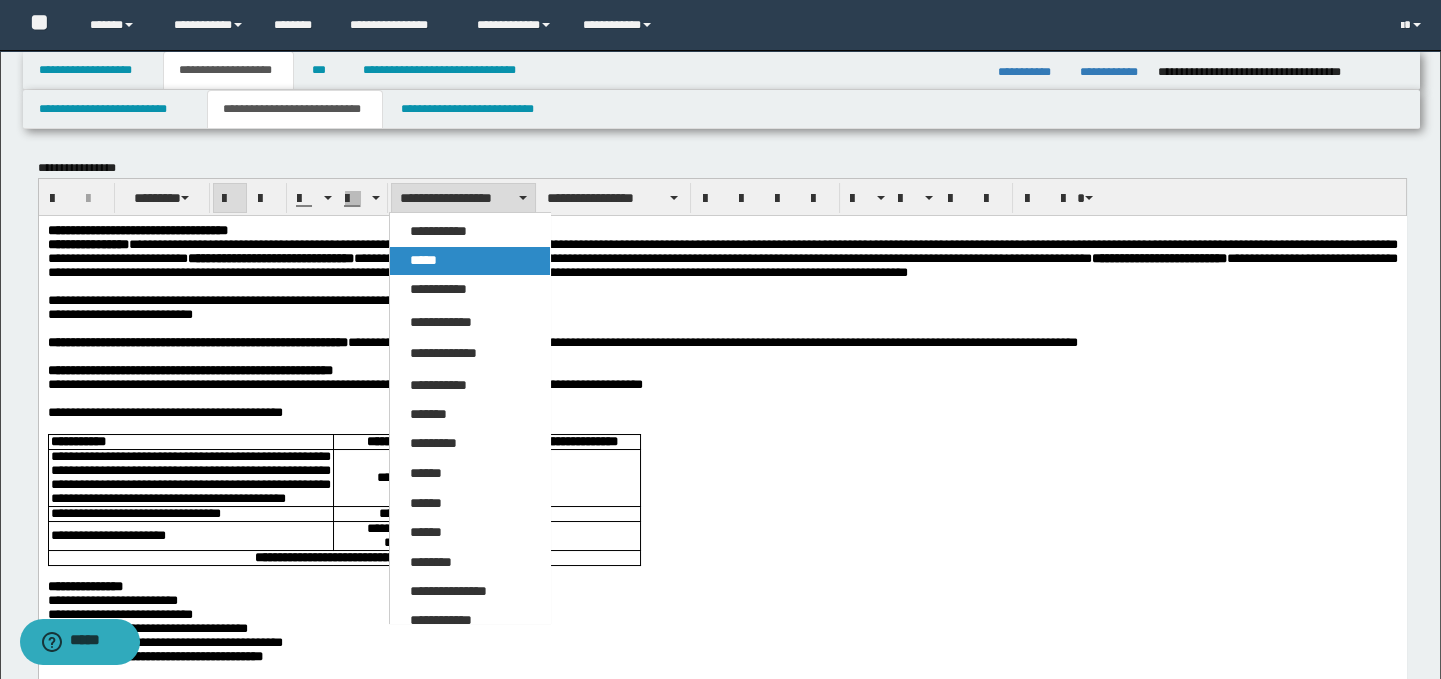 click on "*****" at bounding box center (423, 260) 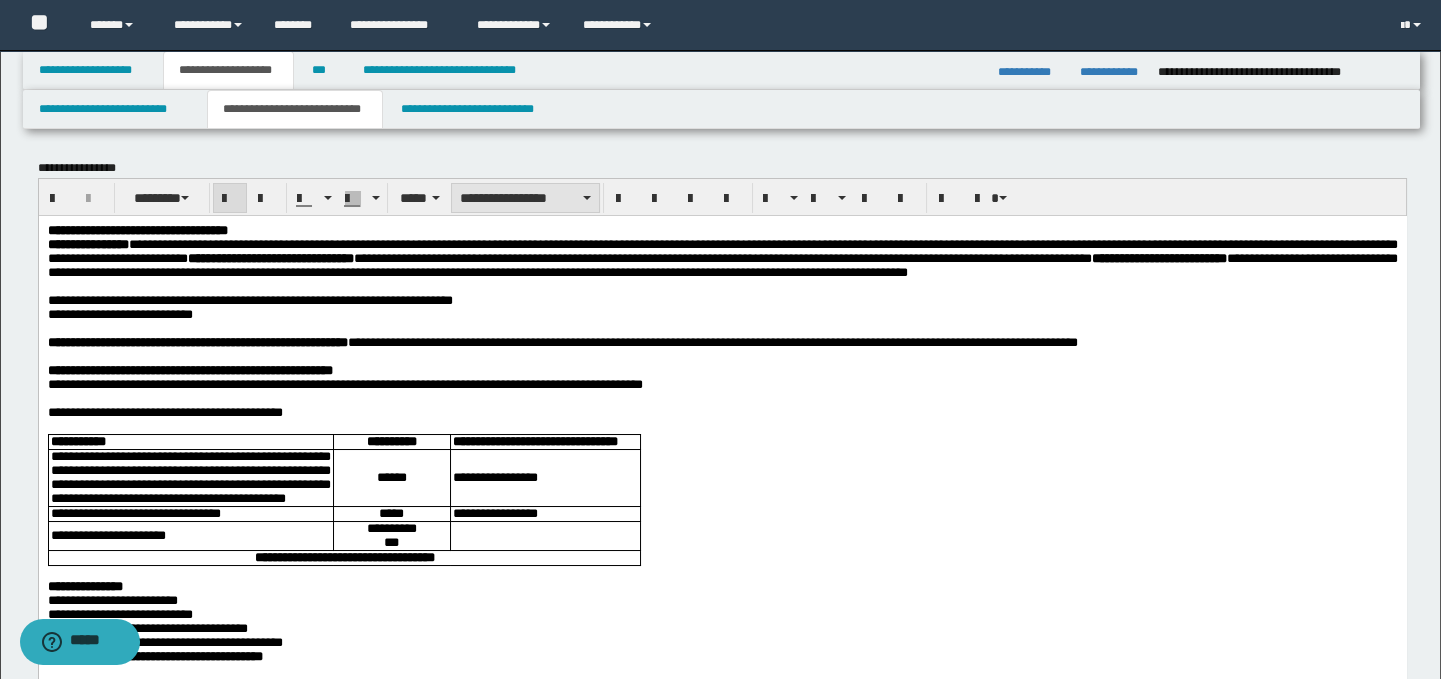 click on "**********" at bounding box center [525, 198] 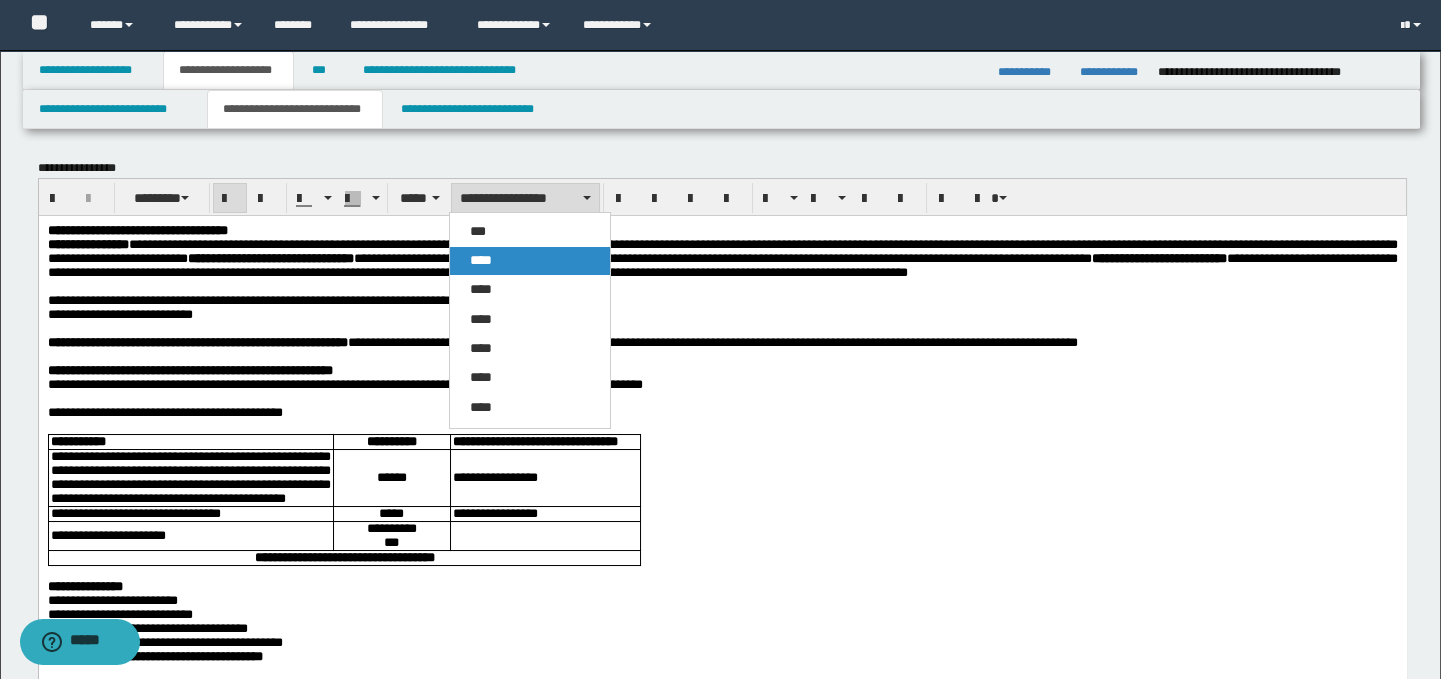click on "****" at bounding box center (530, 261) 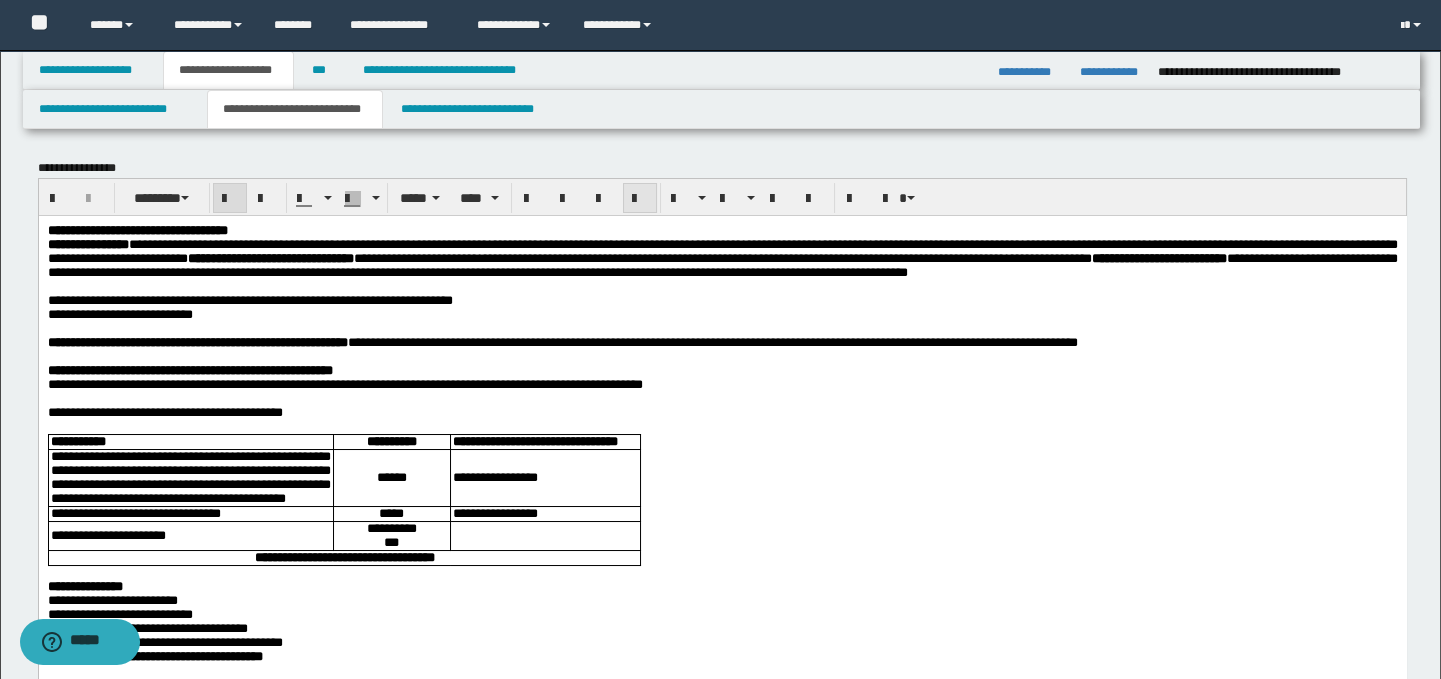 click at bounding box center (640, 199) 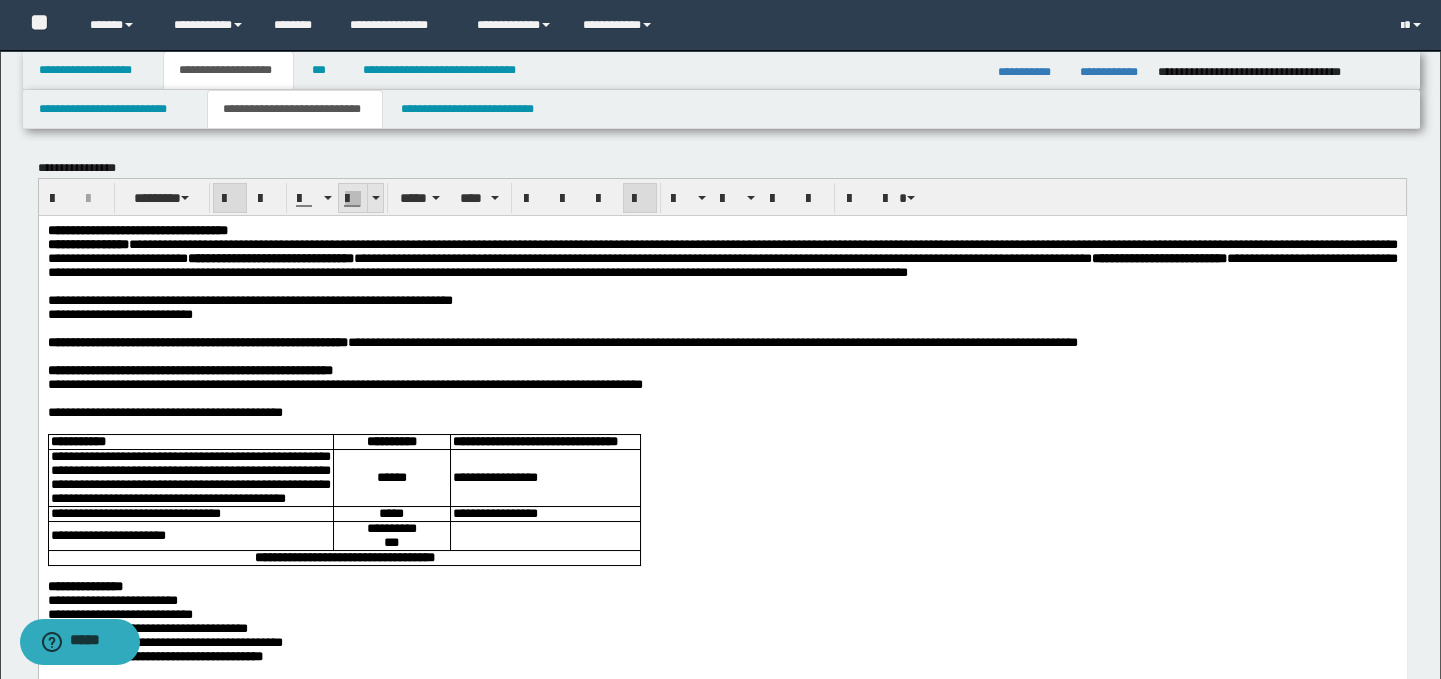 click at bounding box center [375, 198] 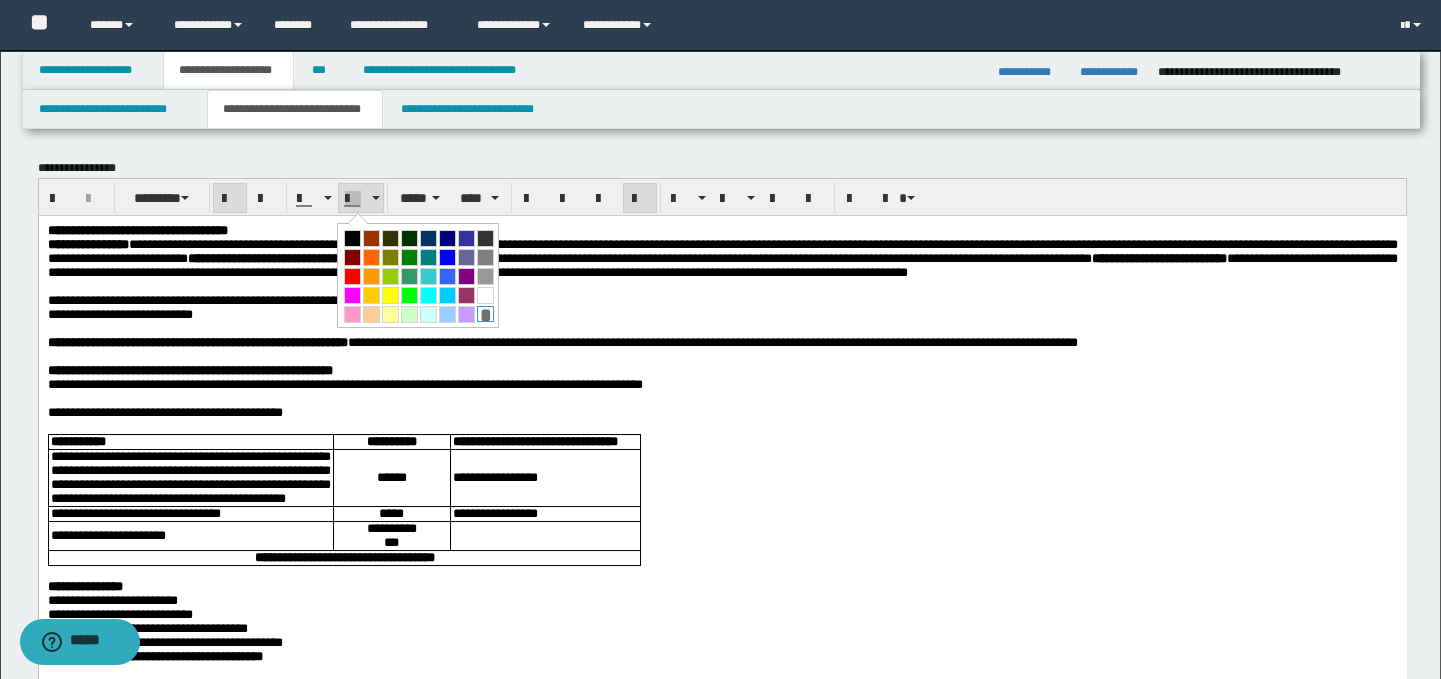 click on "*" at bounding box center [485, 314] 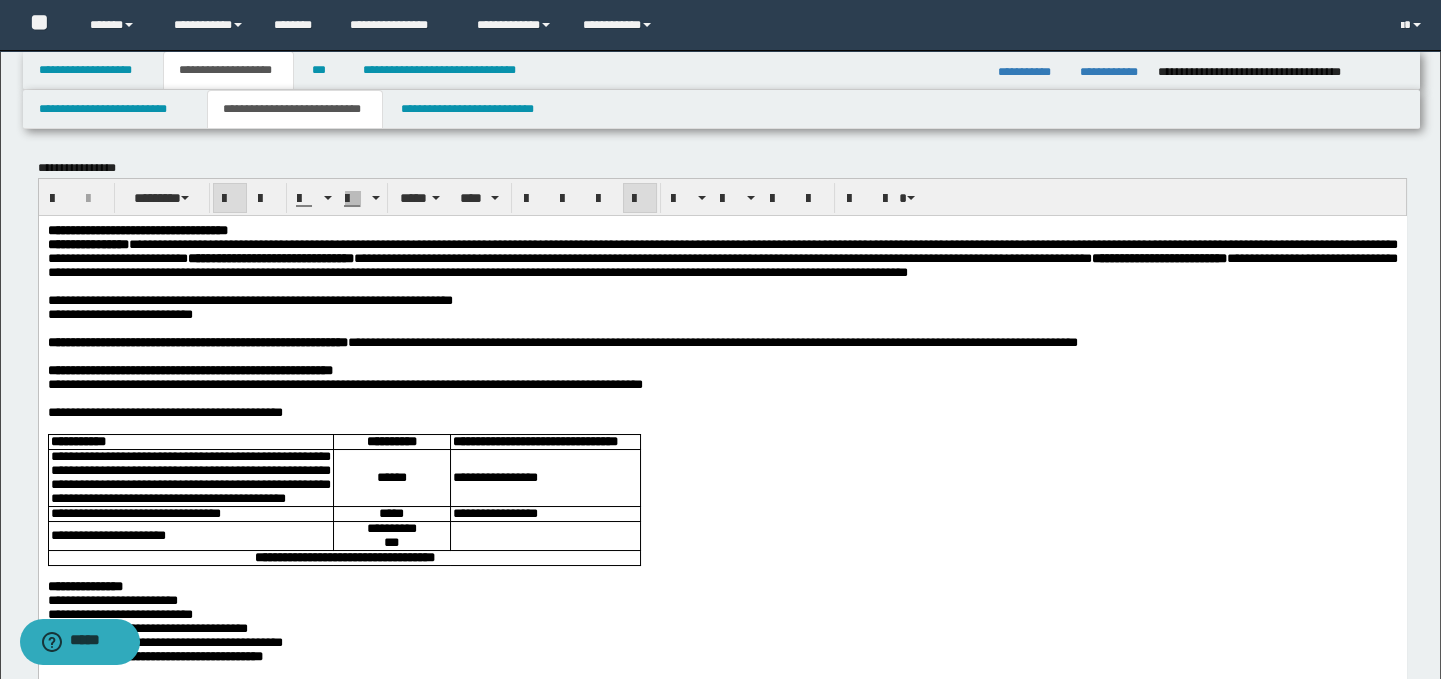 click at bounding box center (722, 426) 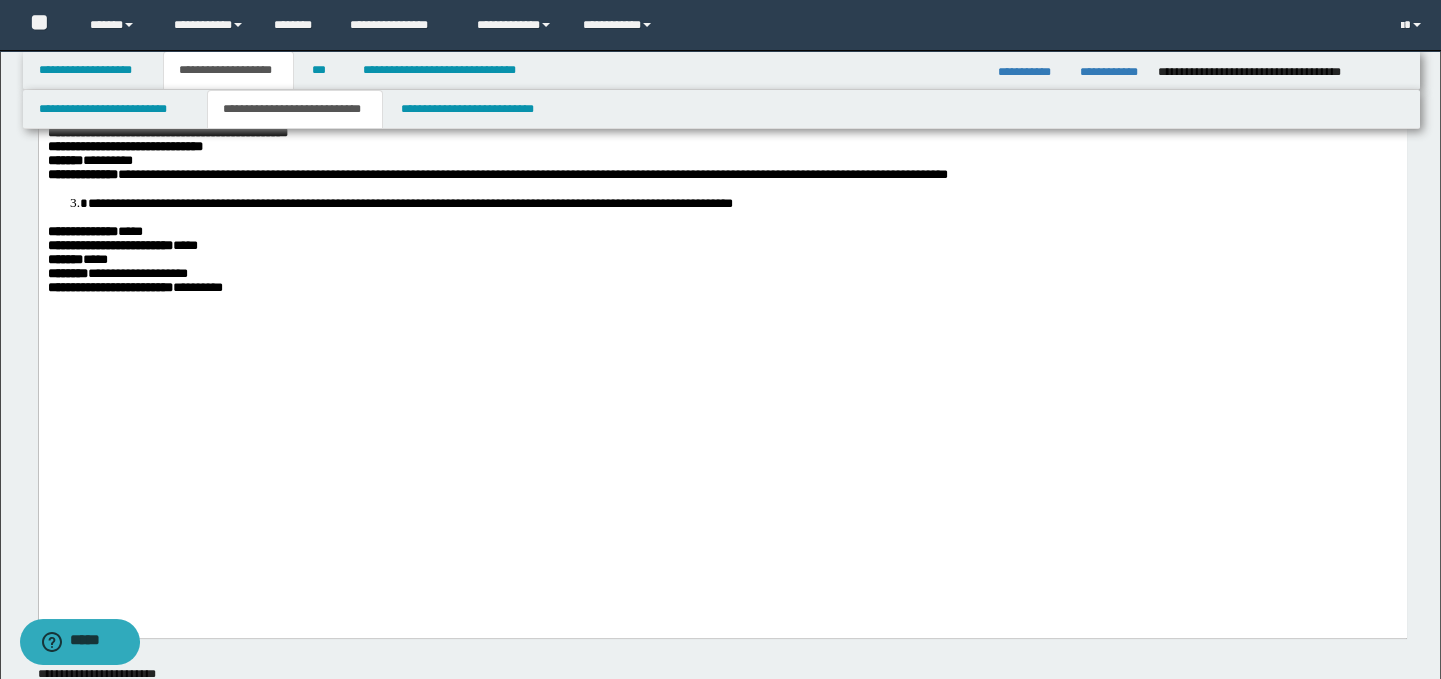 scroll, scrollTop: 1354, scrollLeft: 0, axis: vertical 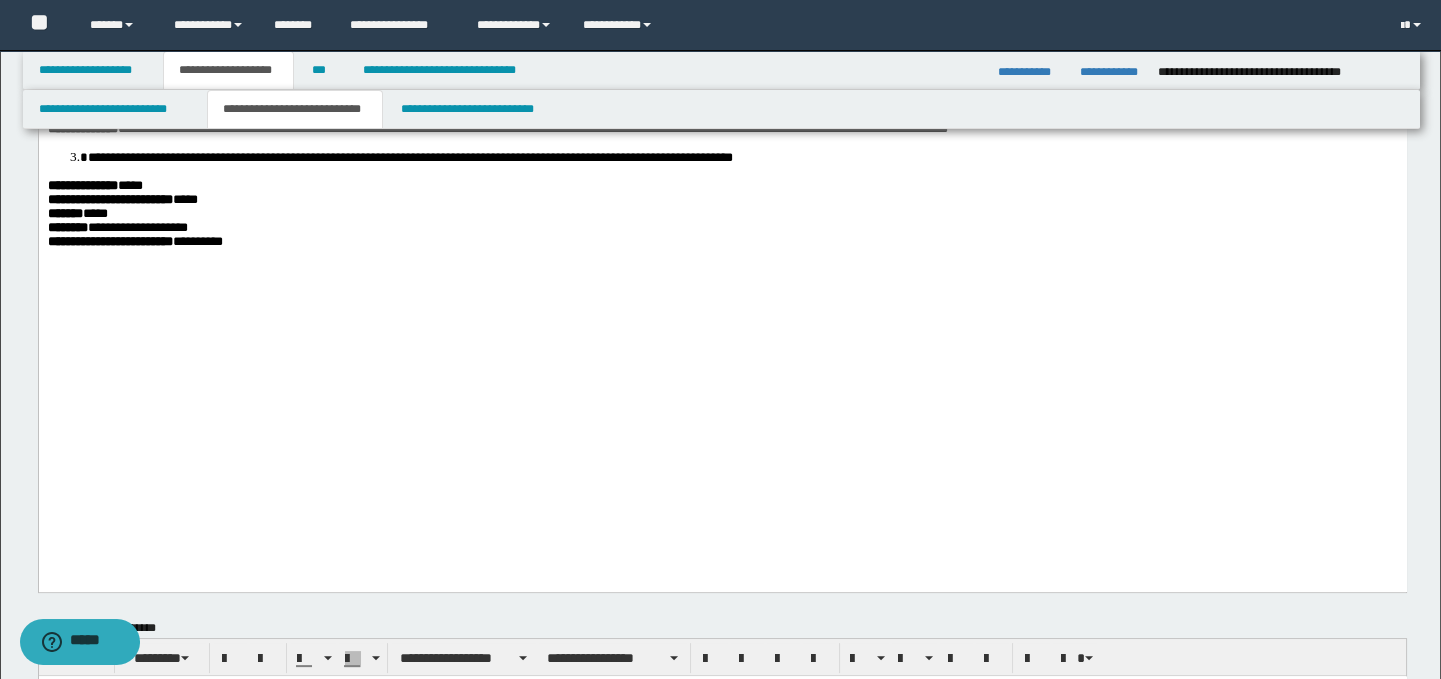 click on "**********" at bounding box center (722, 228) 